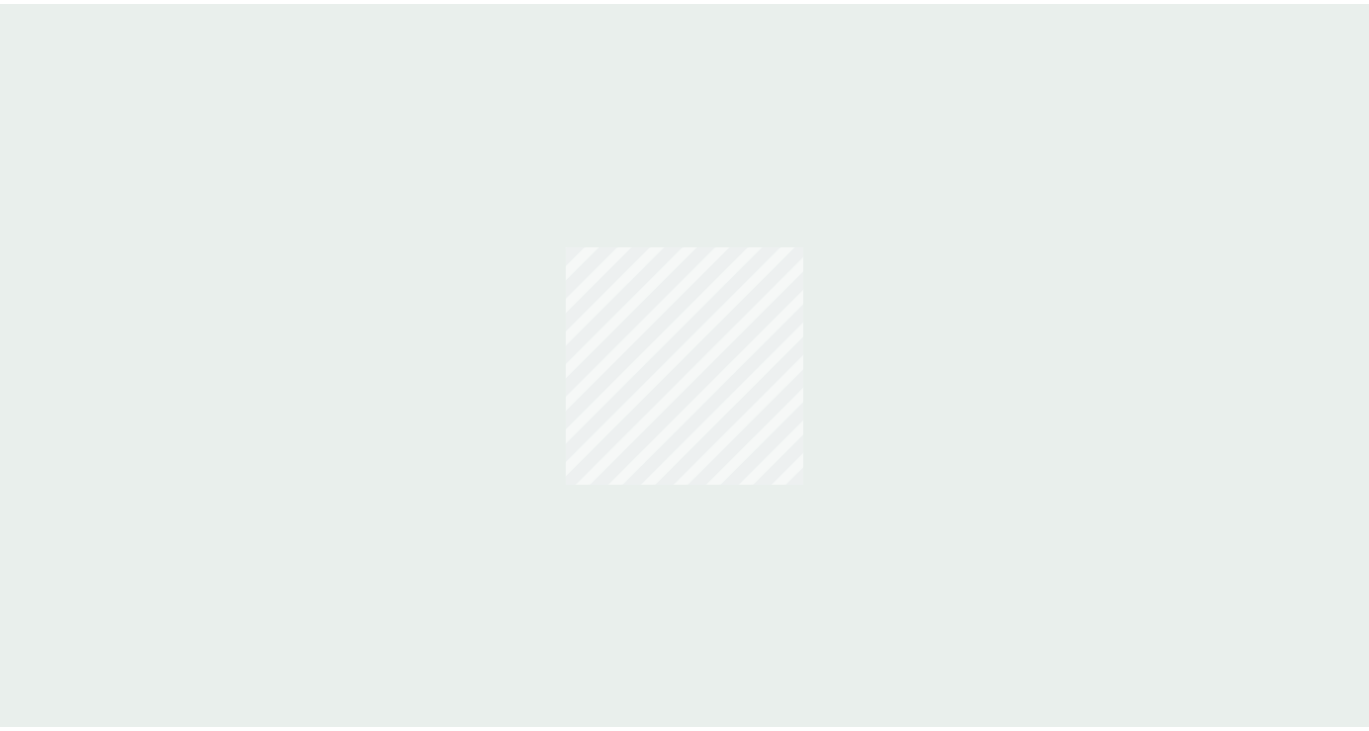 scroll, scrollTop: 0, scrollLeft: 0, axis: both 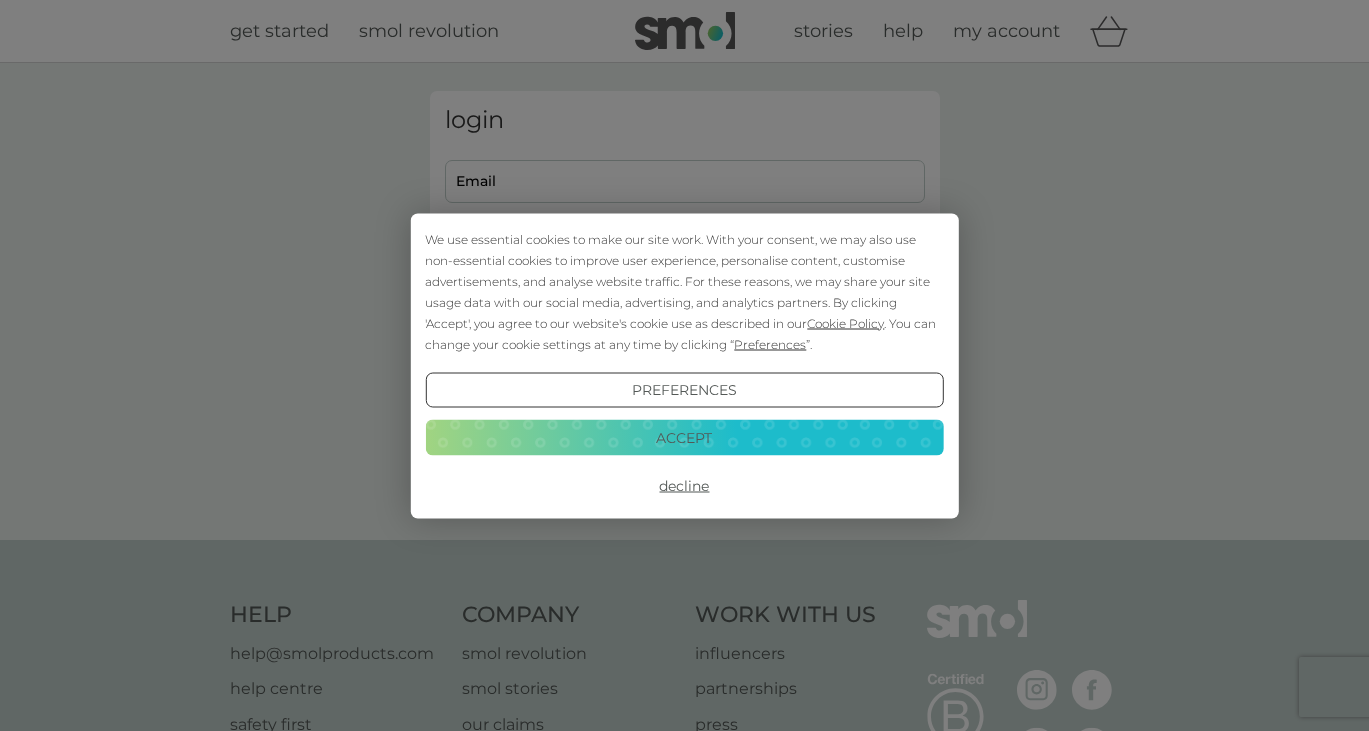 click on "Decline" at bounding box center (684, 486) 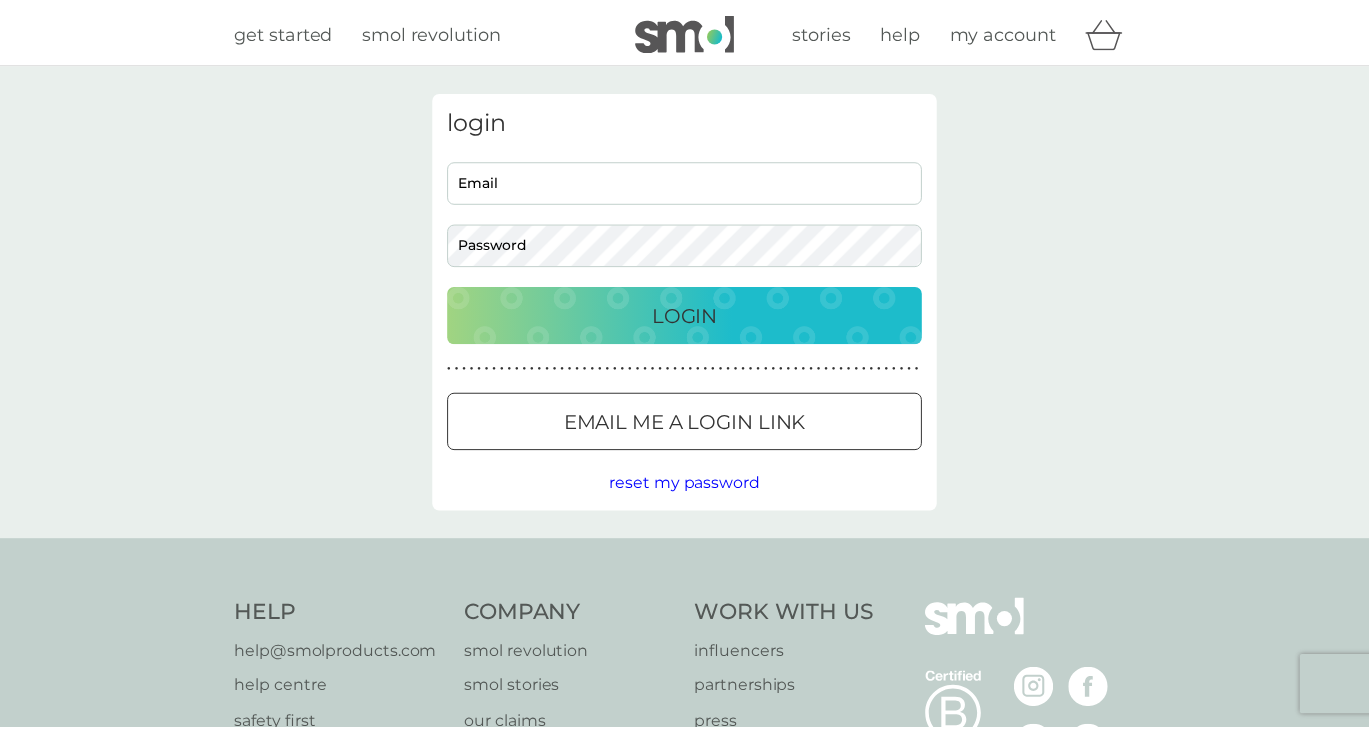 scroll, scrollTop: 0, scrollLeft: 0, axis: both 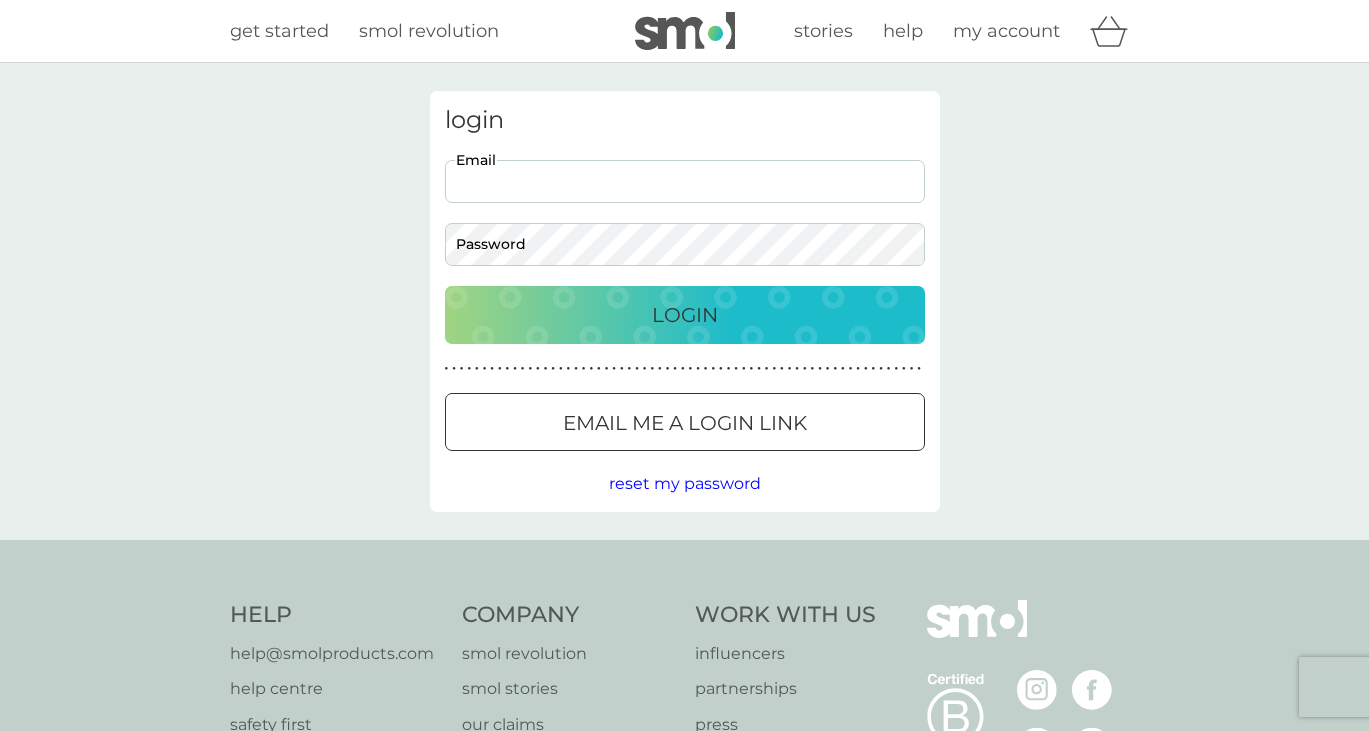 click on "Email" at bounding box center (685, 181) 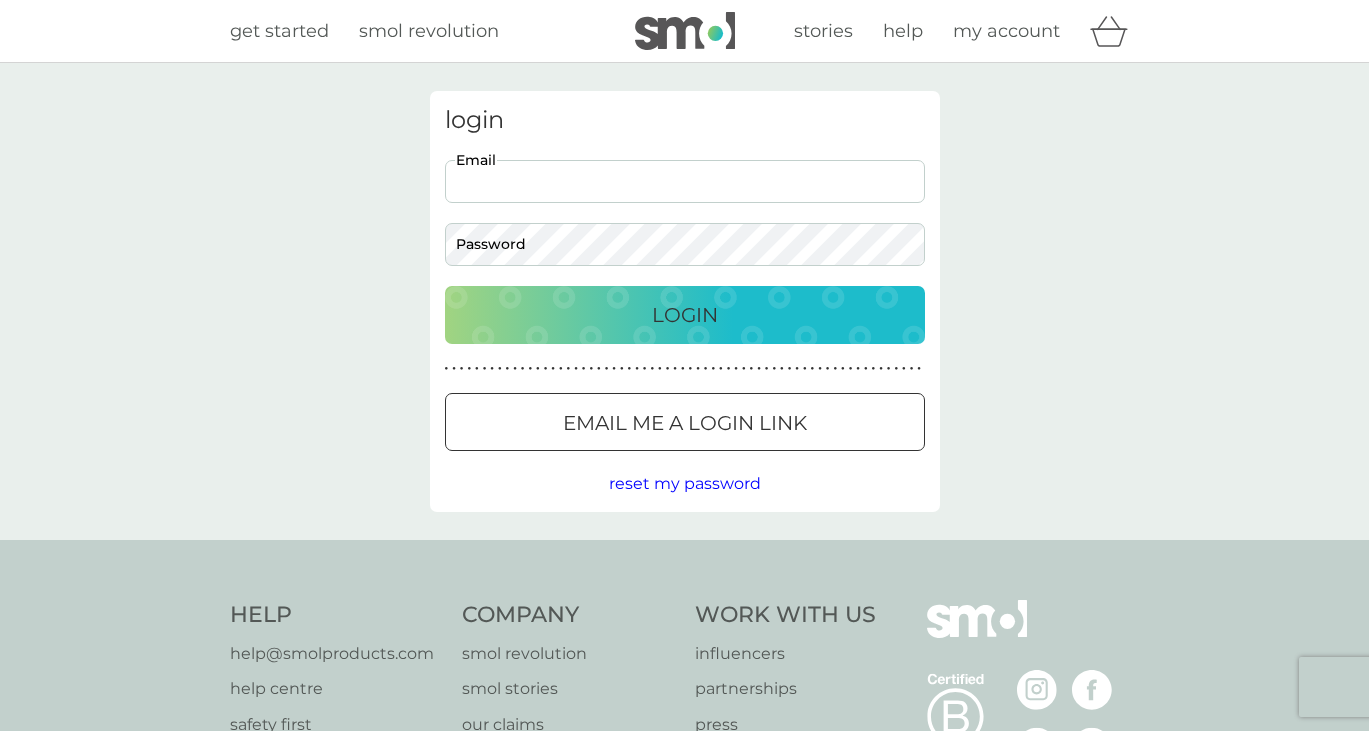 type on "pamela.jones@hotmail.co.uk" 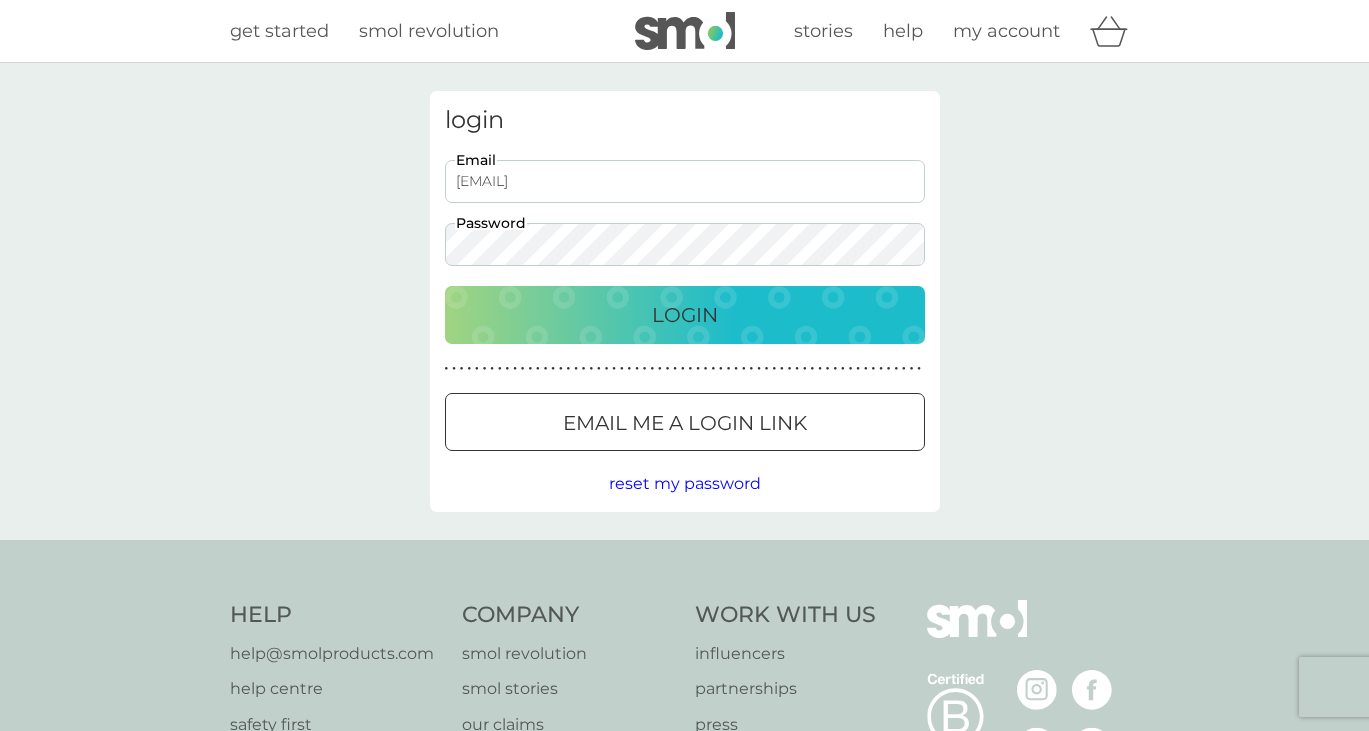 click on "Login" at bounding box center (685, 315) 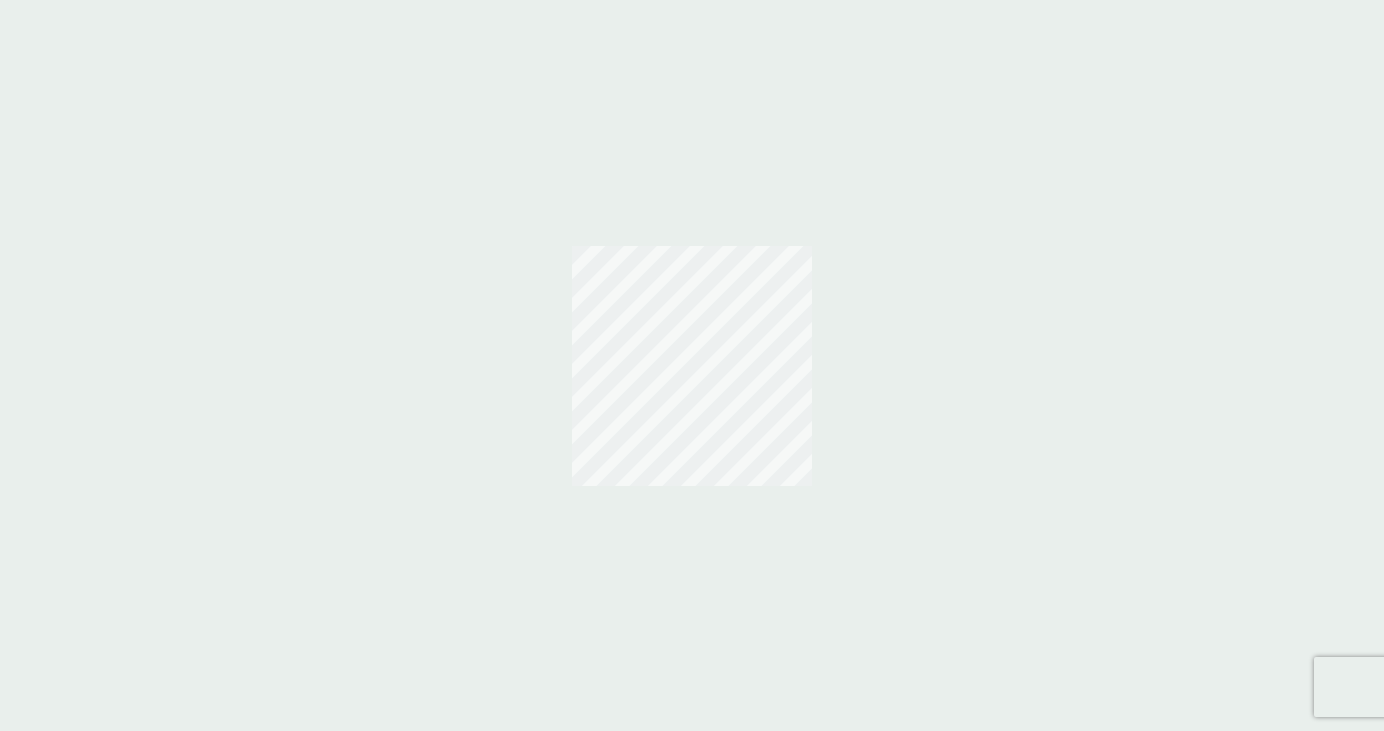 scroll, scrollTop: 0, scrollLeft: 0, axis: both 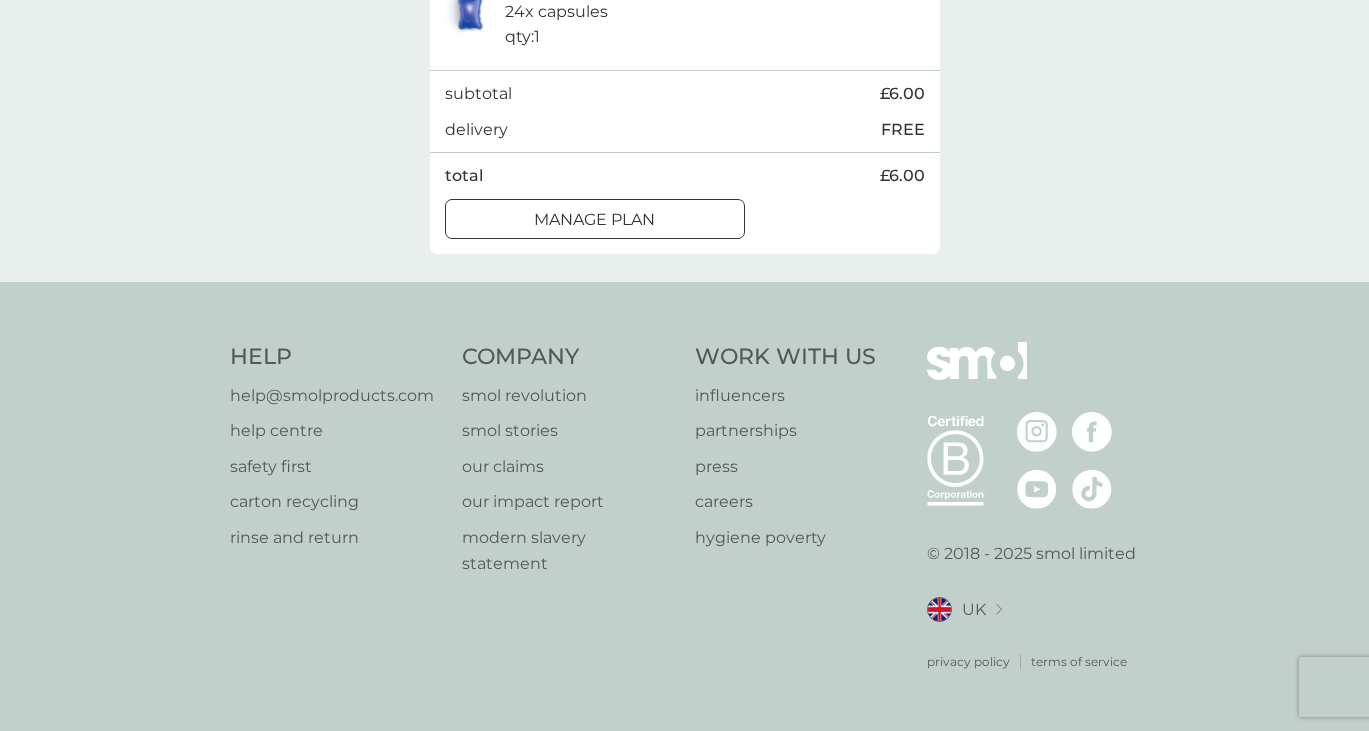 click on "Manage plan" at bounding box center [594, 220] 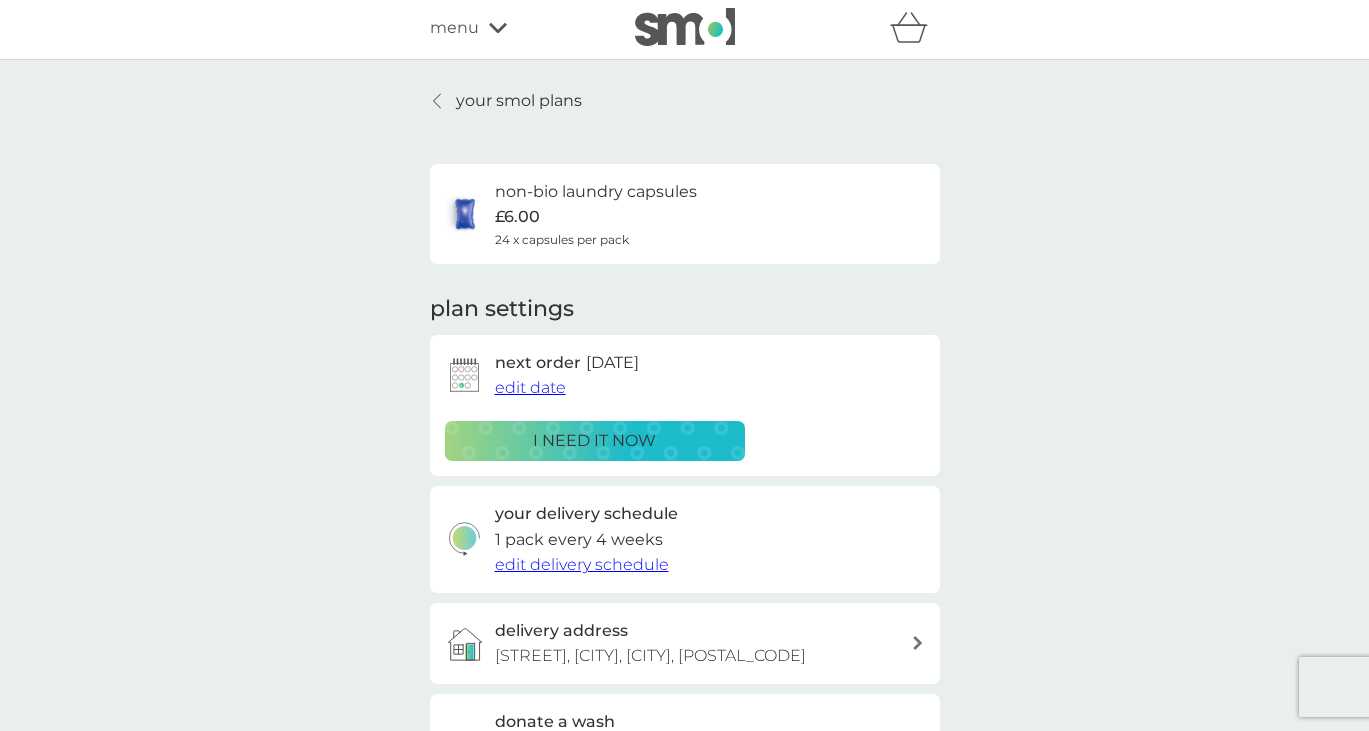 scroll, scrollTop: 0, scrollLeft: 0, axis: both 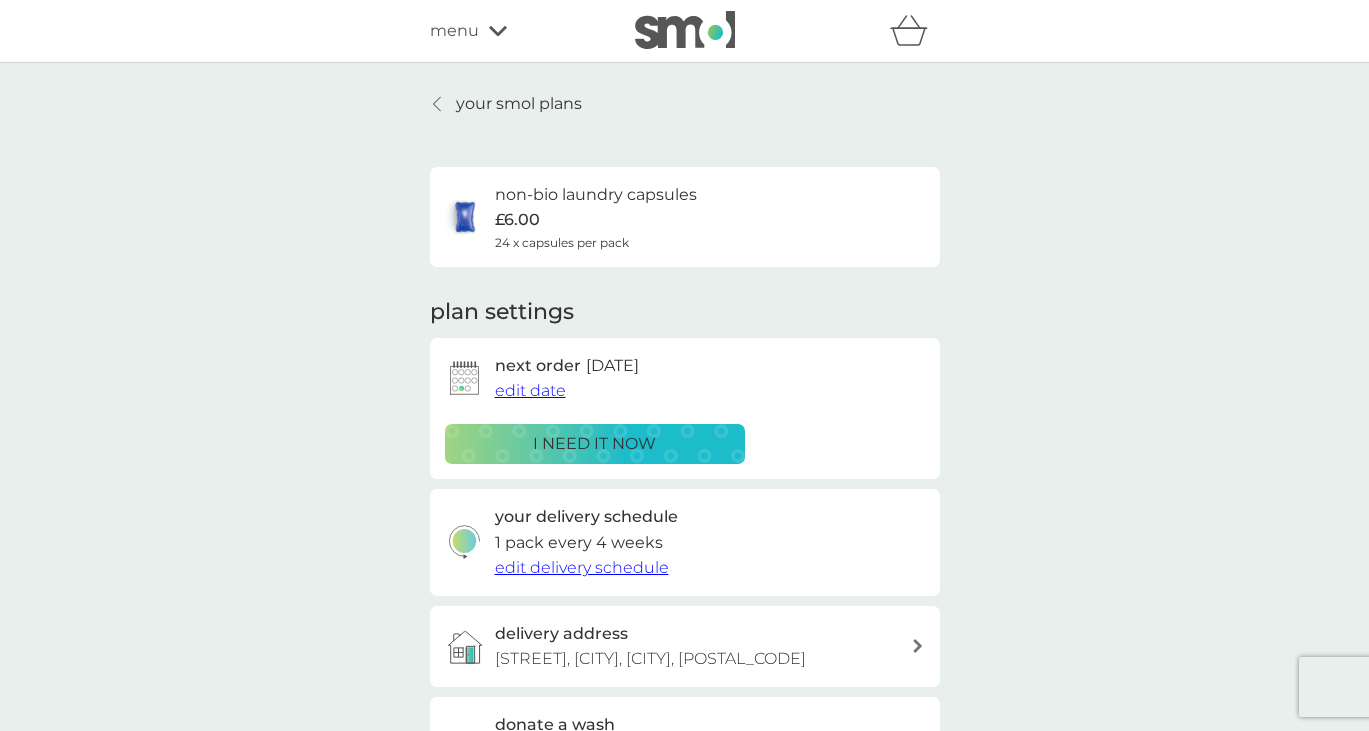 click on "your smol plans" at bounding box center [519, 104] 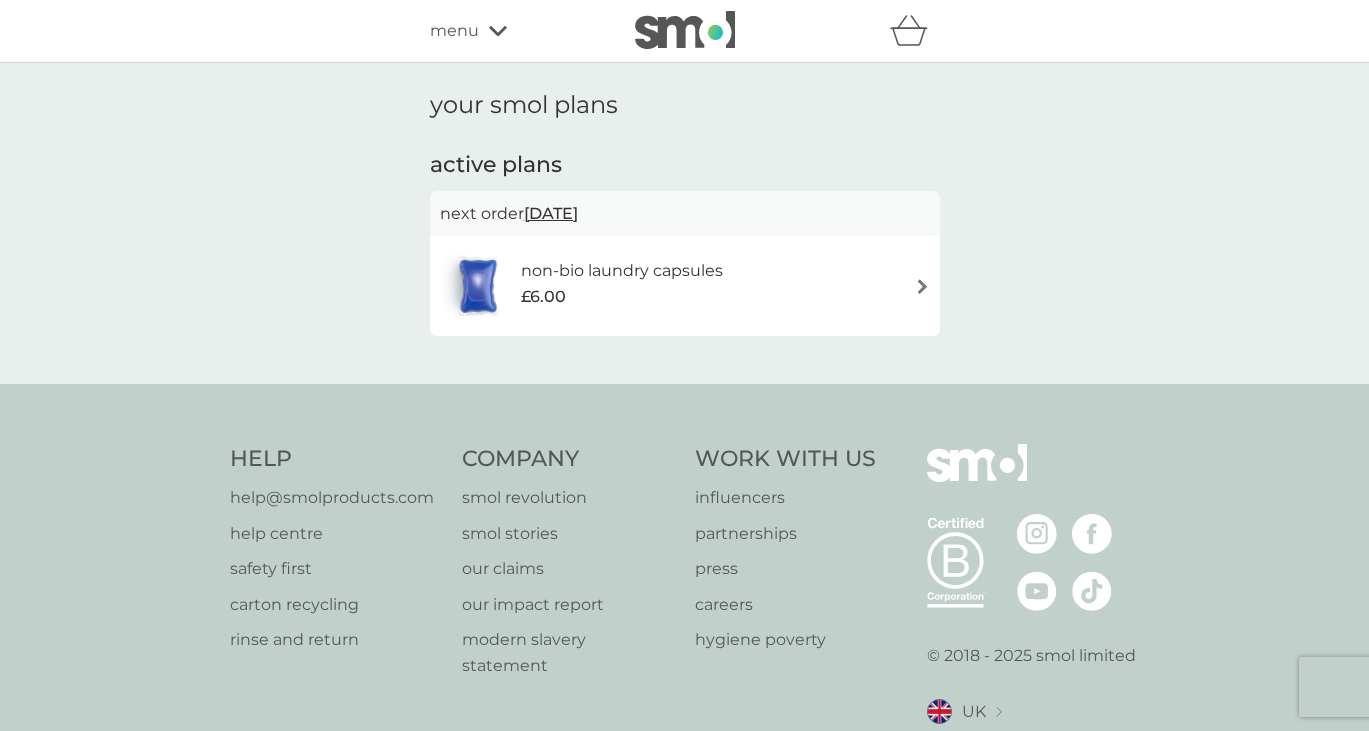 click at bounding box center (922, 286) 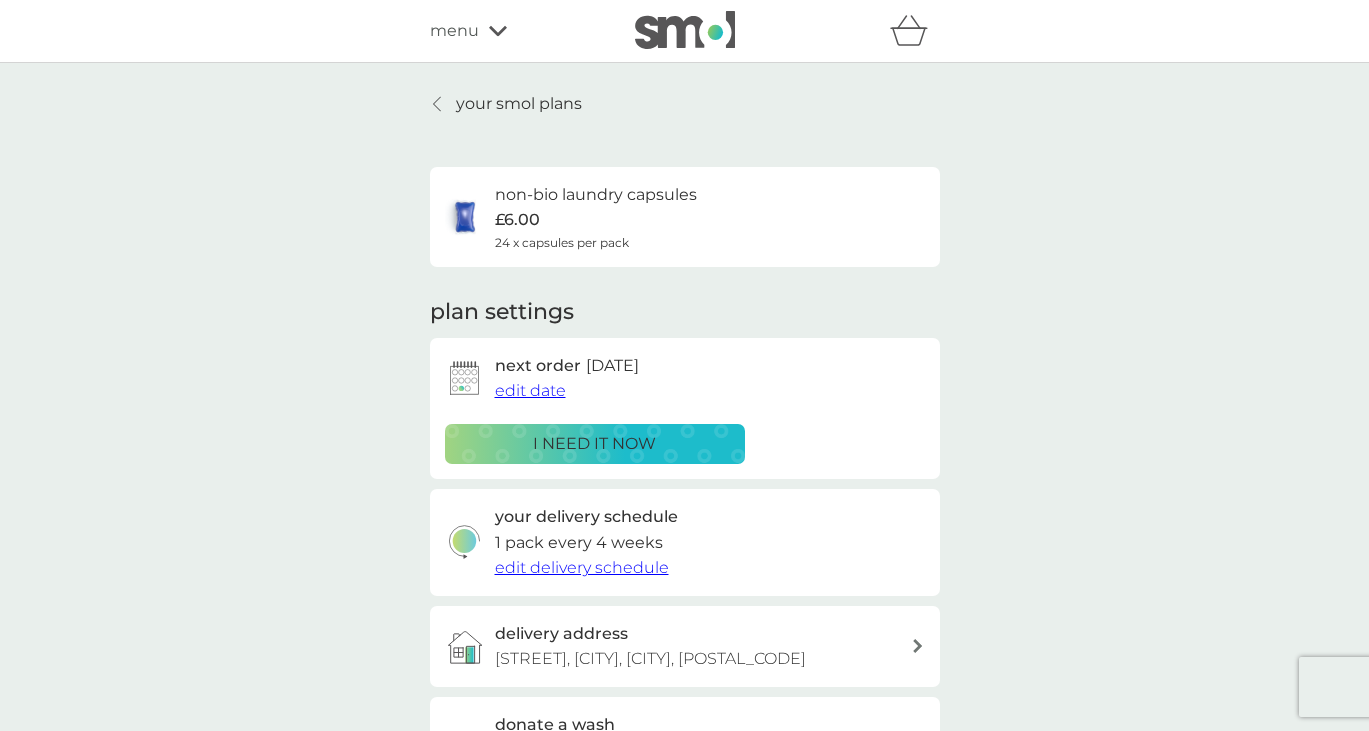 click on "menu" at bounding box center (454, 31) 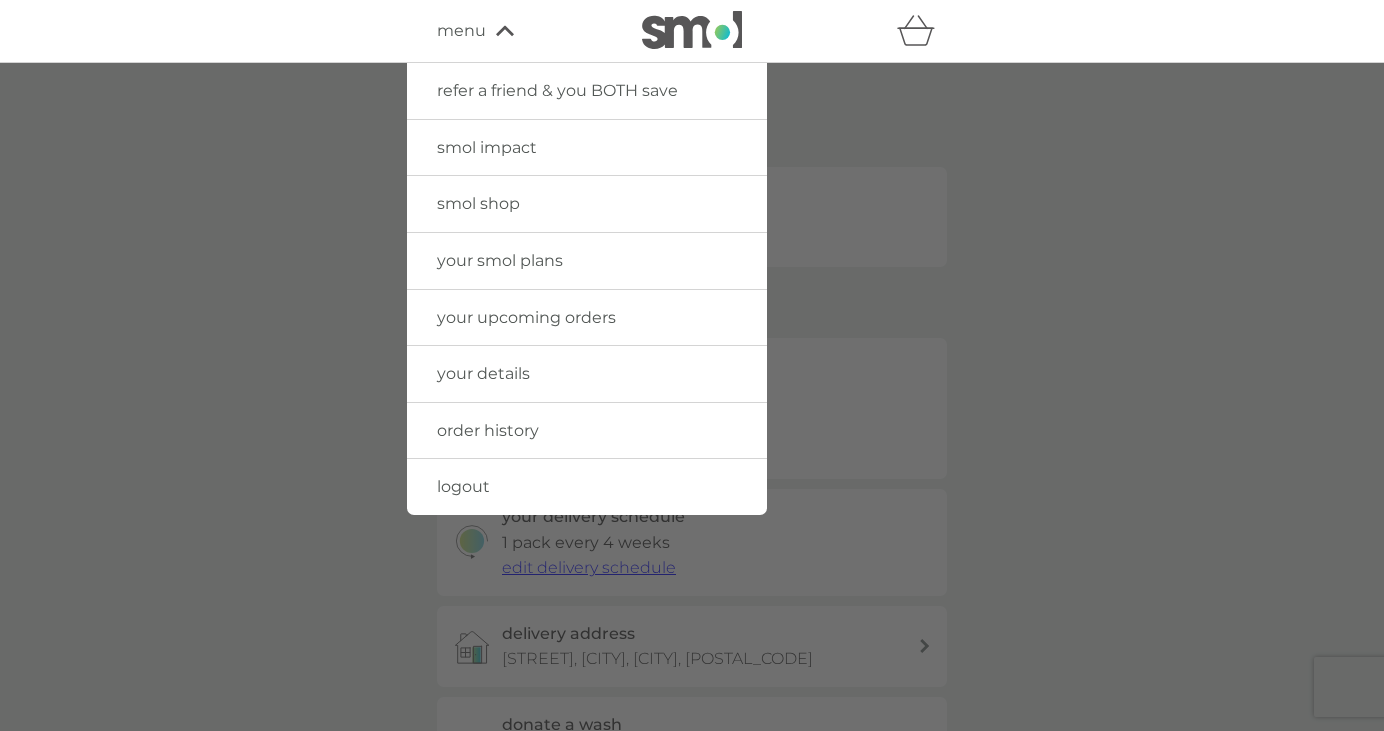 click on "your upcoming orders" at bounding box center [526, 317] 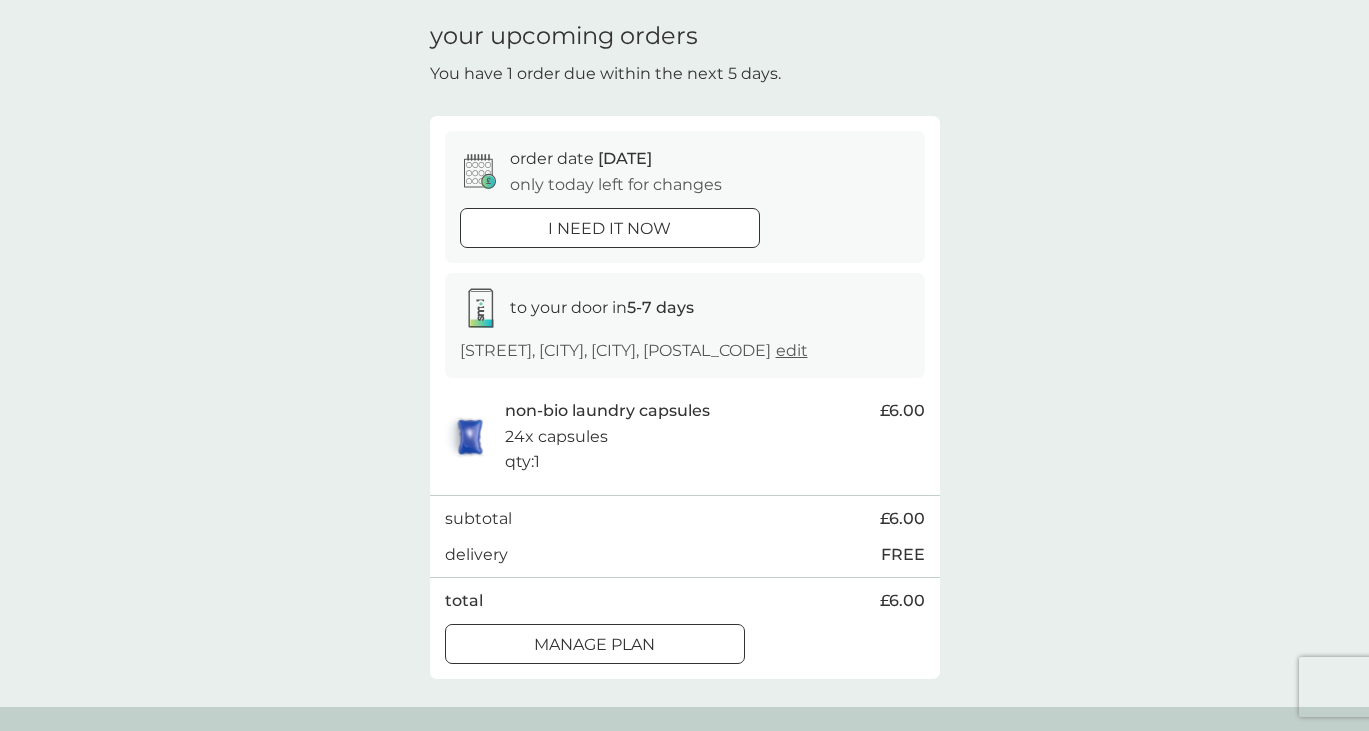 scroll, scrollTop: 97, scrollLeft: 0, axis: vertical 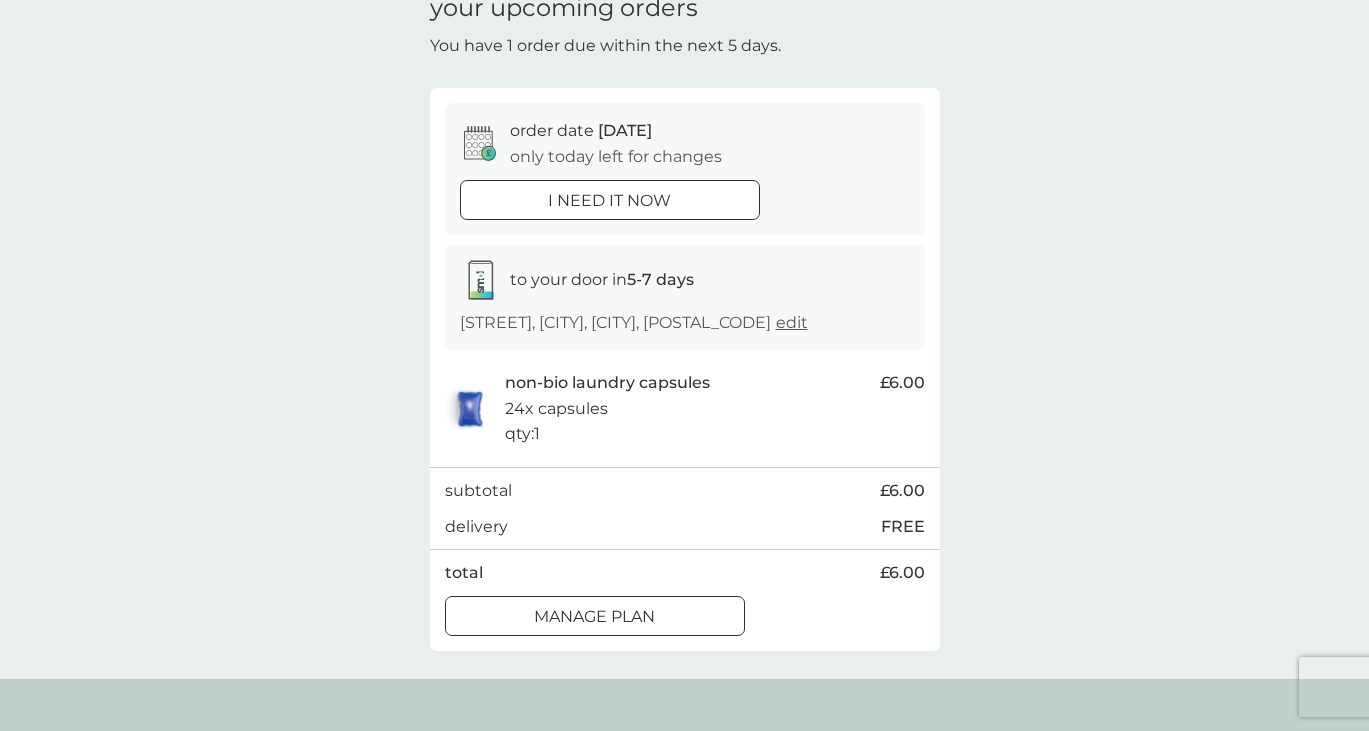 click at bounding box center (595, 616) 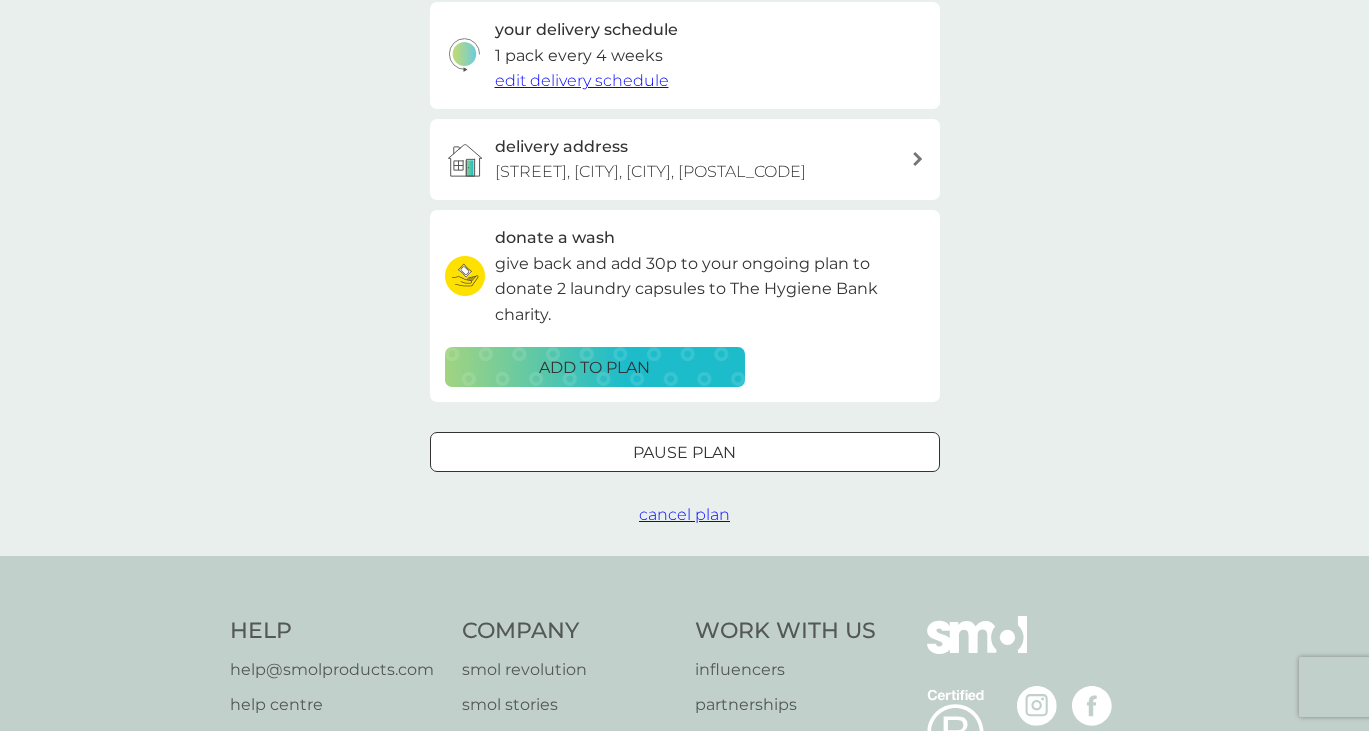 scroll, scrollTop: 0, scrollLeft: 0, axis: both 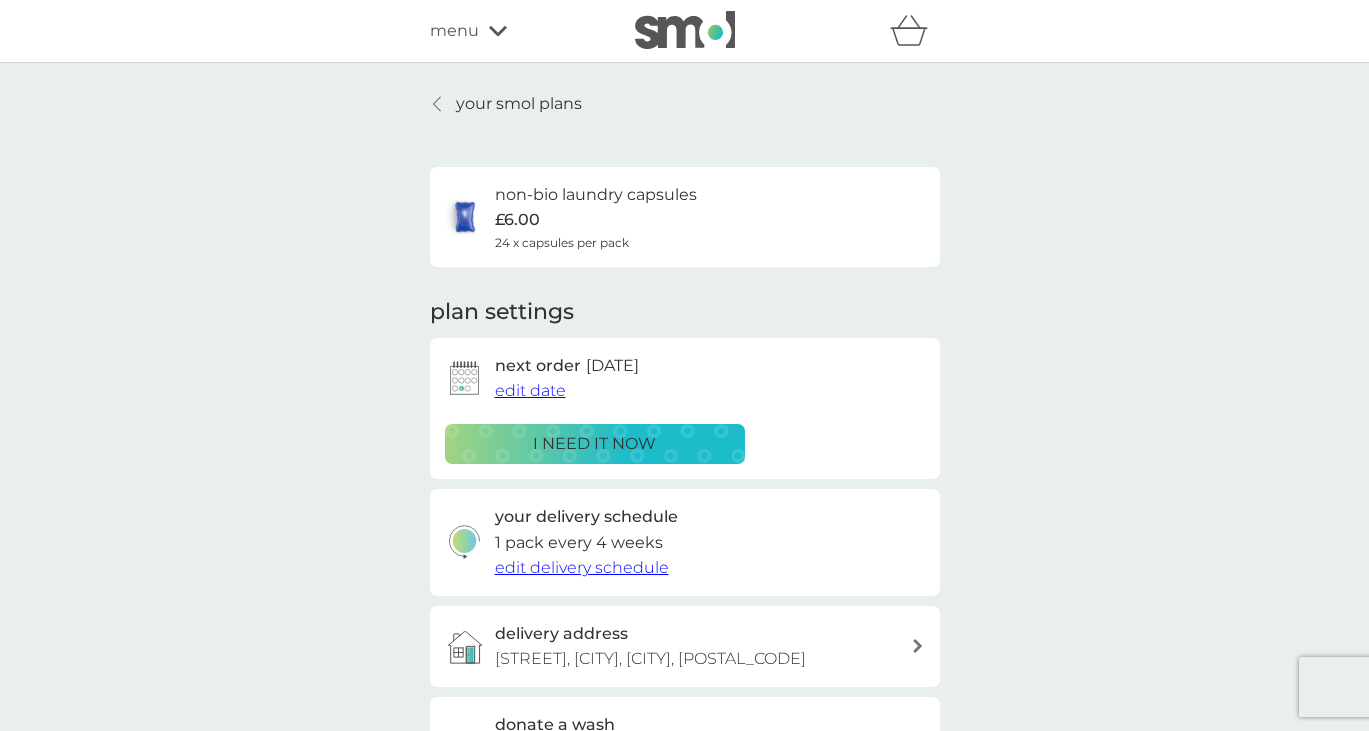 click on "menu" at bounding box center (454, 31) 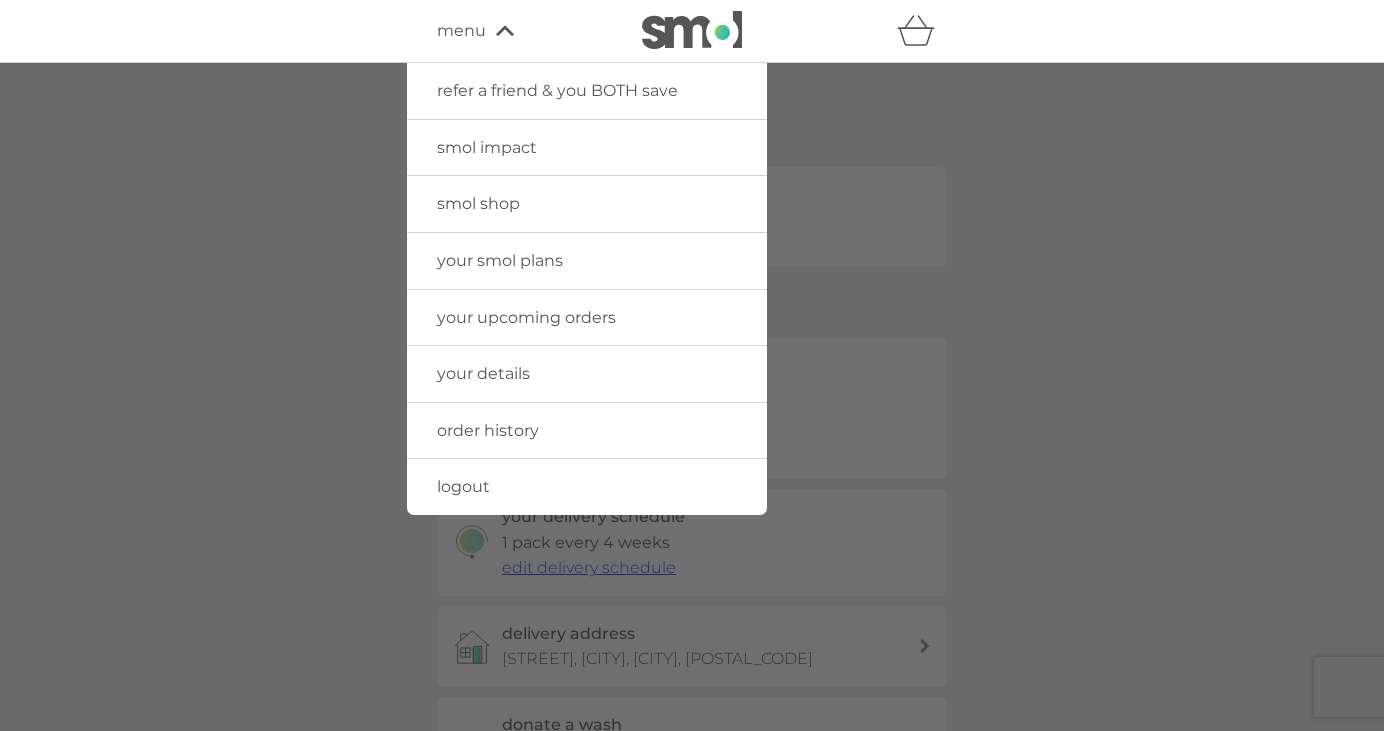 click on "smol shop" at bounding box center (478, 203) 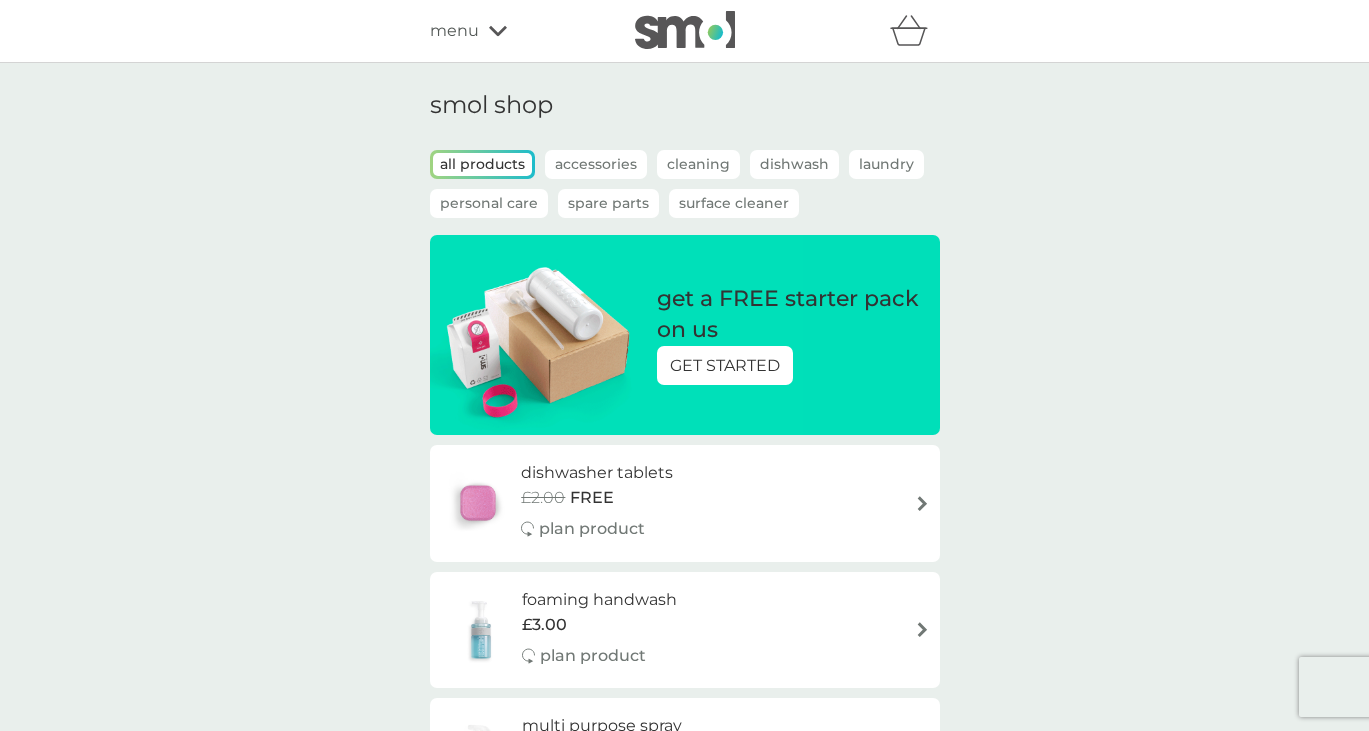 click on "Laundry" at bounding box center [886, 164] 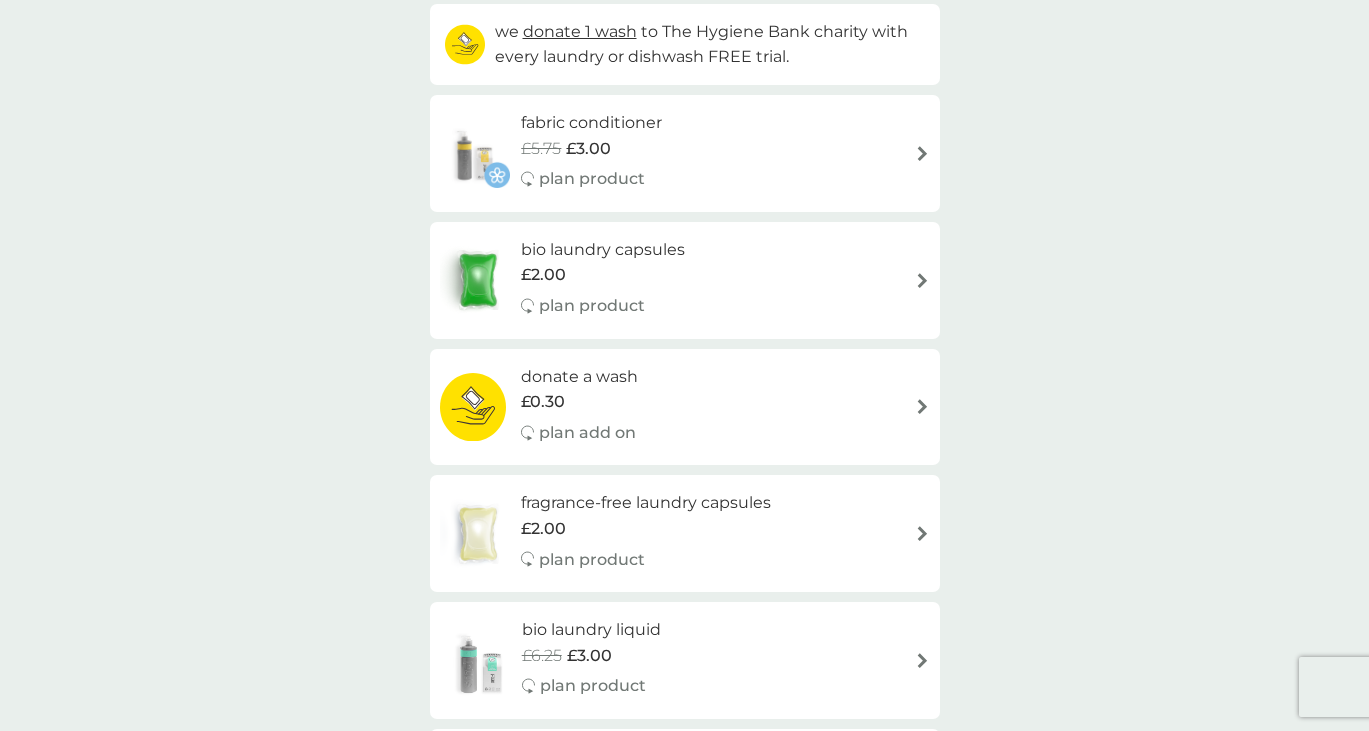 scroll, scrollTop: 231, scrollLeft: 0, axis: vertical 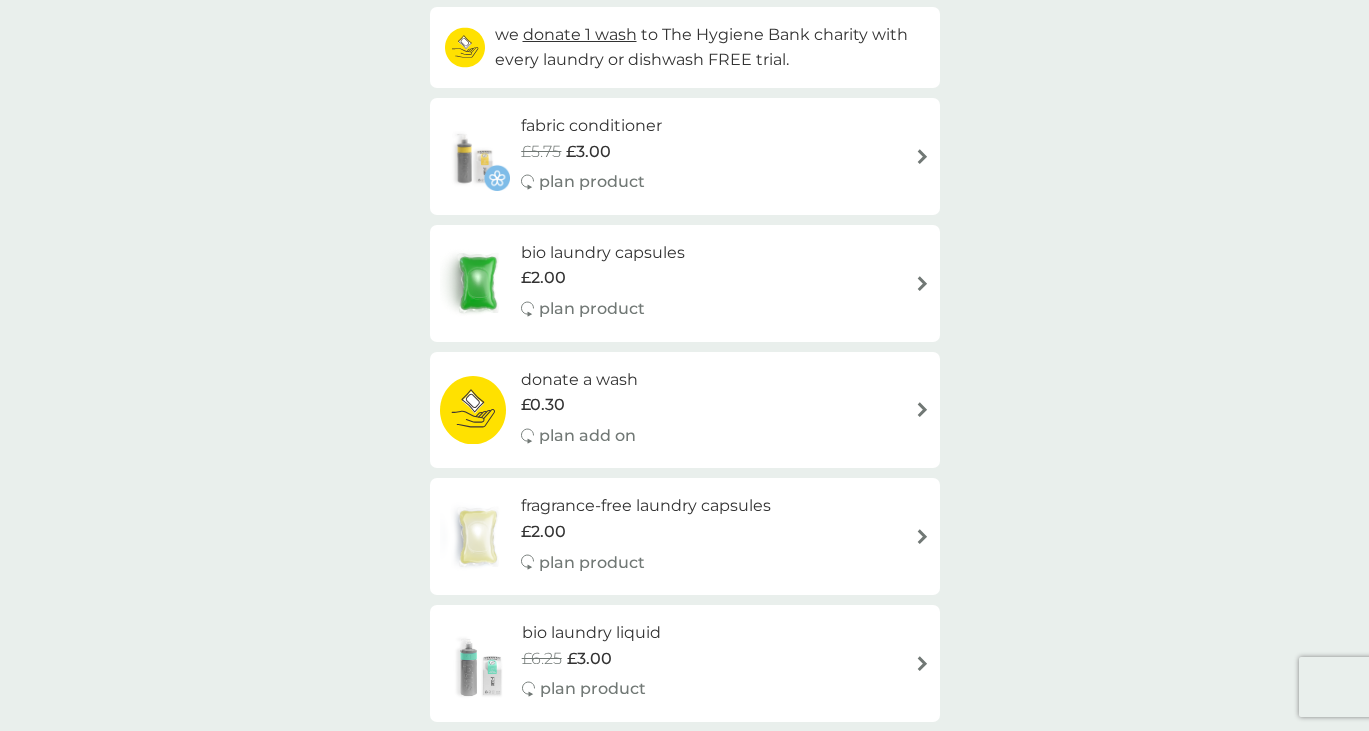 click at bounding box center [922, 283] 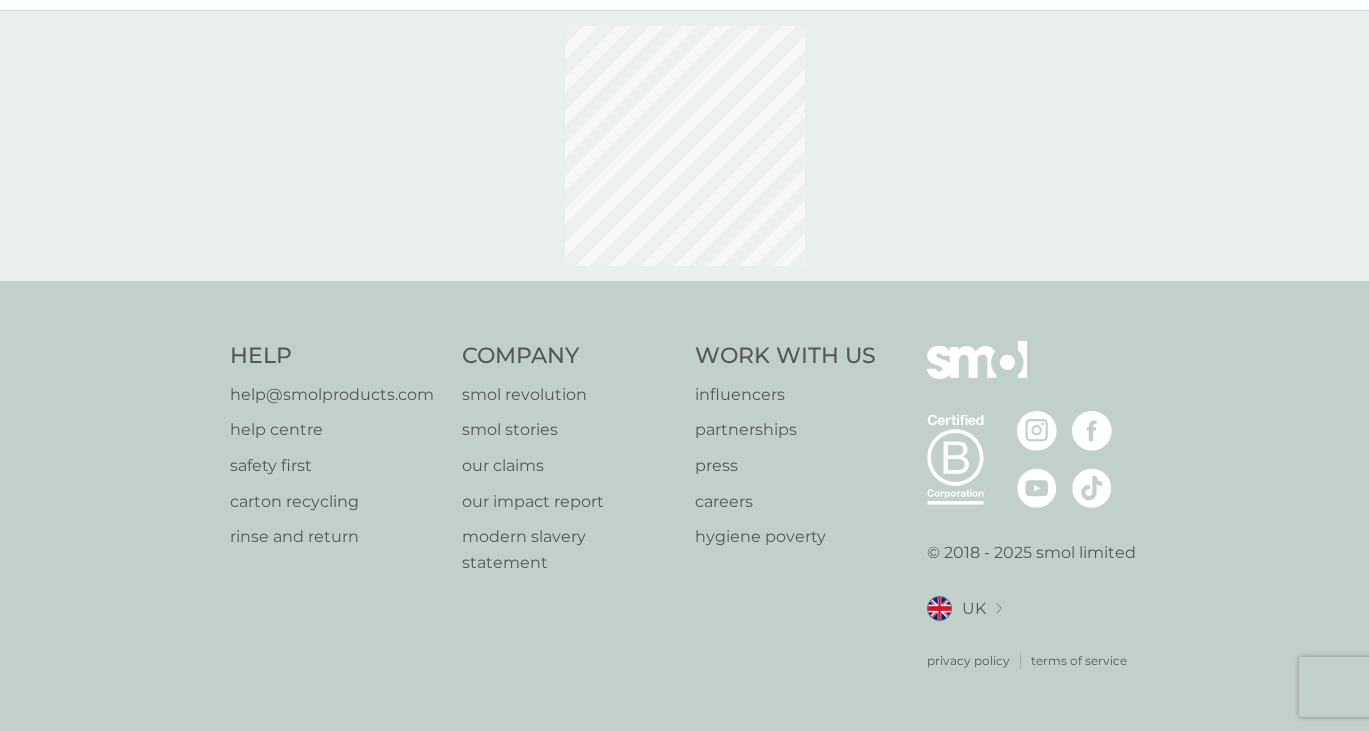 scroll, scrollTop: 0, scrollLeft: 0, axis: both 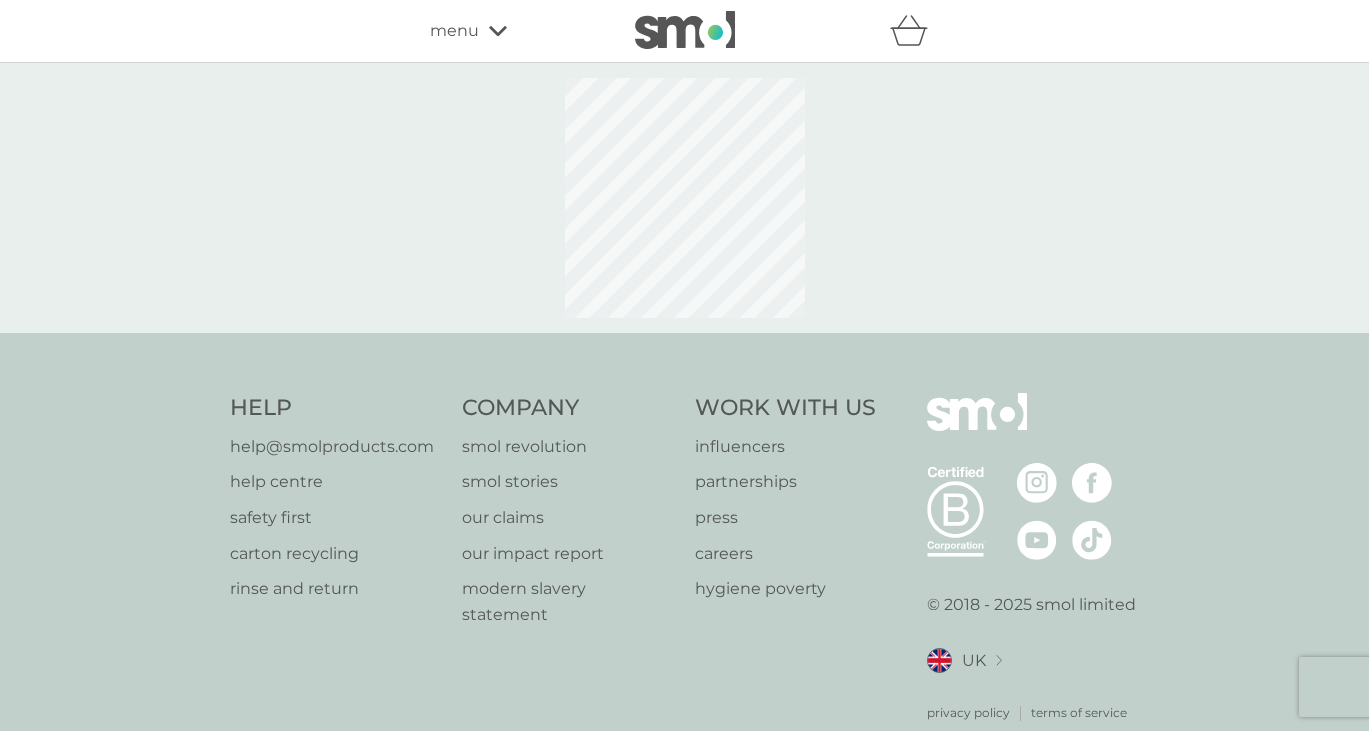 select on "42" 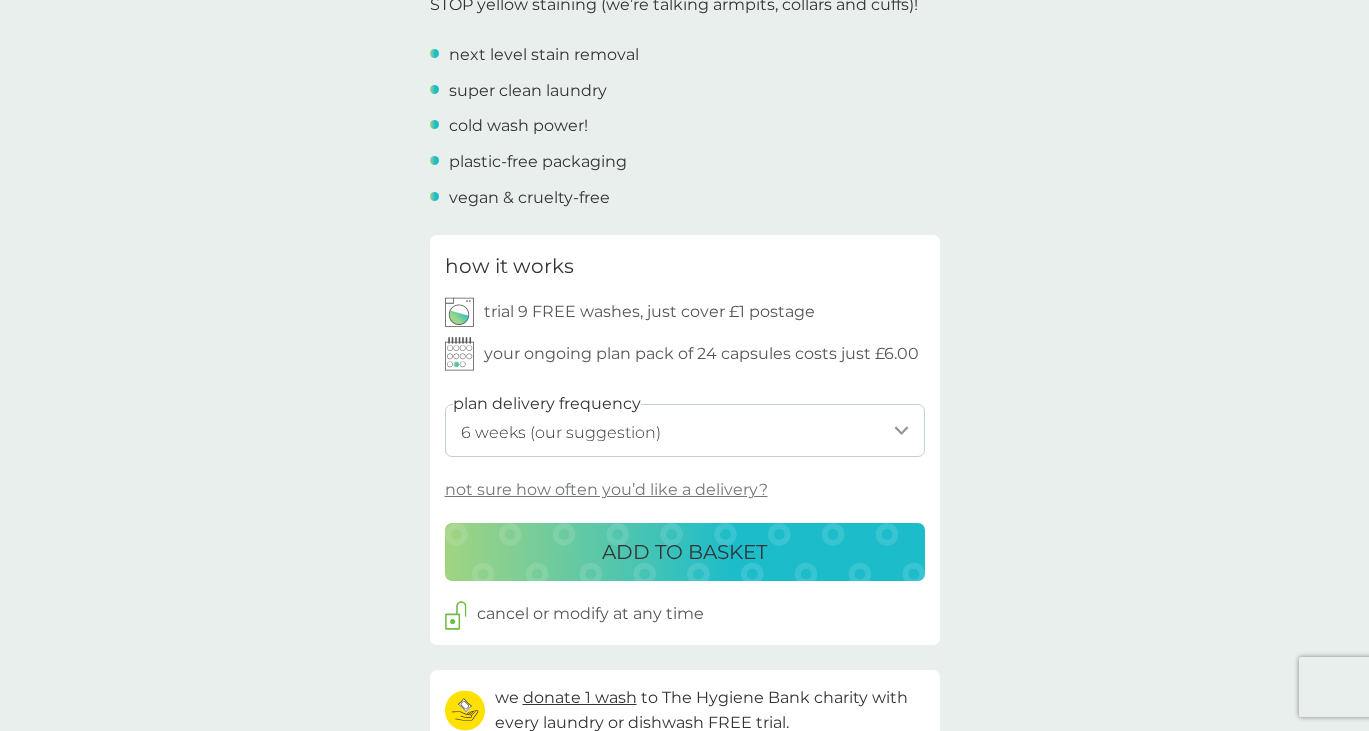 scroll, scrollTop: 805, scrollLeft: 0, axis: vertical 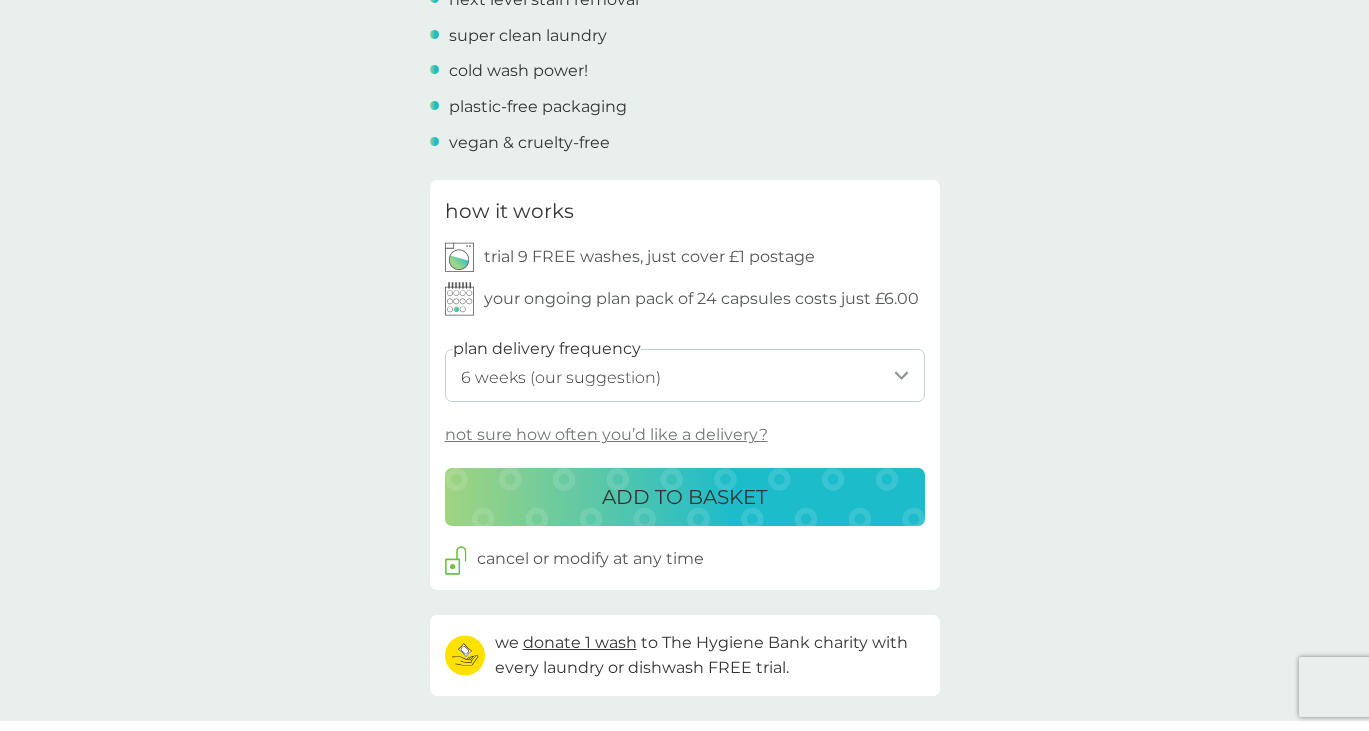 click on "1 week  2 weeks  3 weeks  4 weeks  5 weeks  6 weeks (our suggestion) 7 weeks  8 weeks  9 weeks  10 weeks  11 weeks  12 weeks  13 weeks  14 weeks  15 weeks  16 weeks  17 weeks" at bounding box center [685, 375] 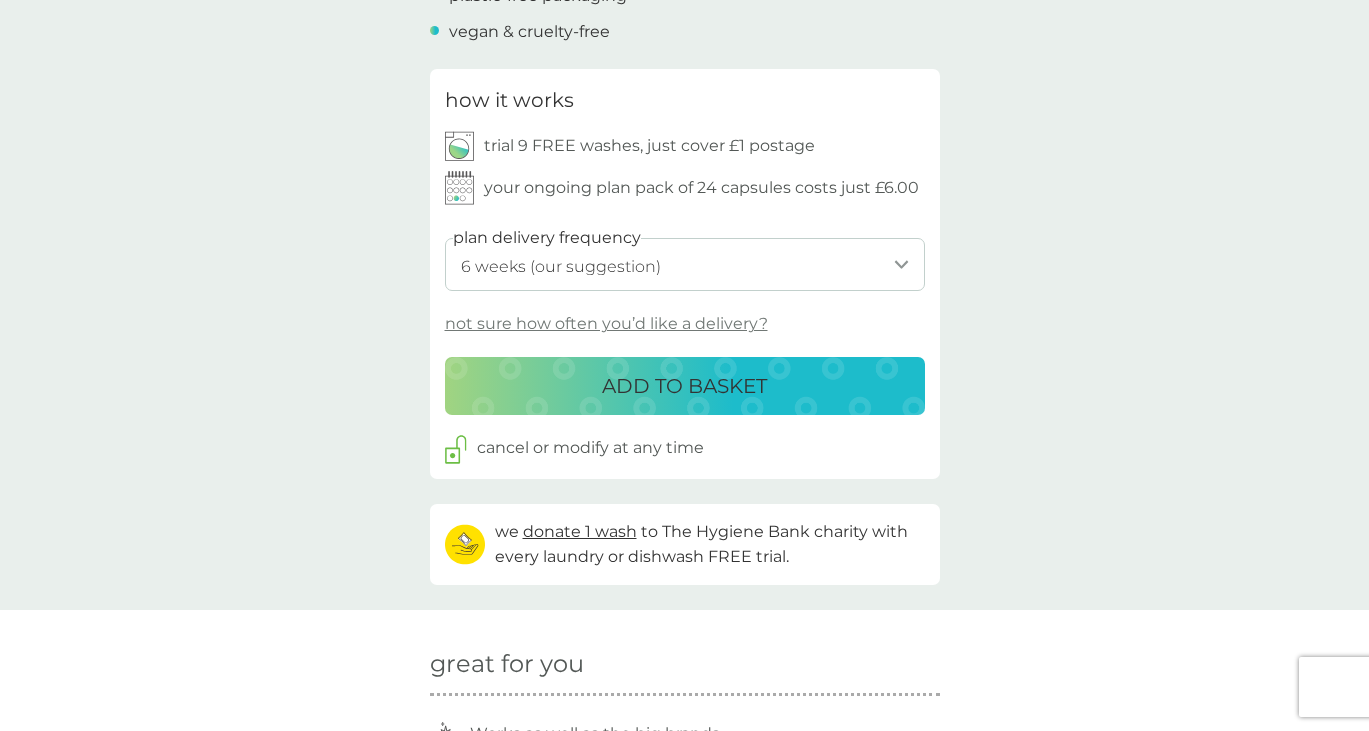 scroll, scrollTop: 907, scrollLeft: 0, axis: vertical 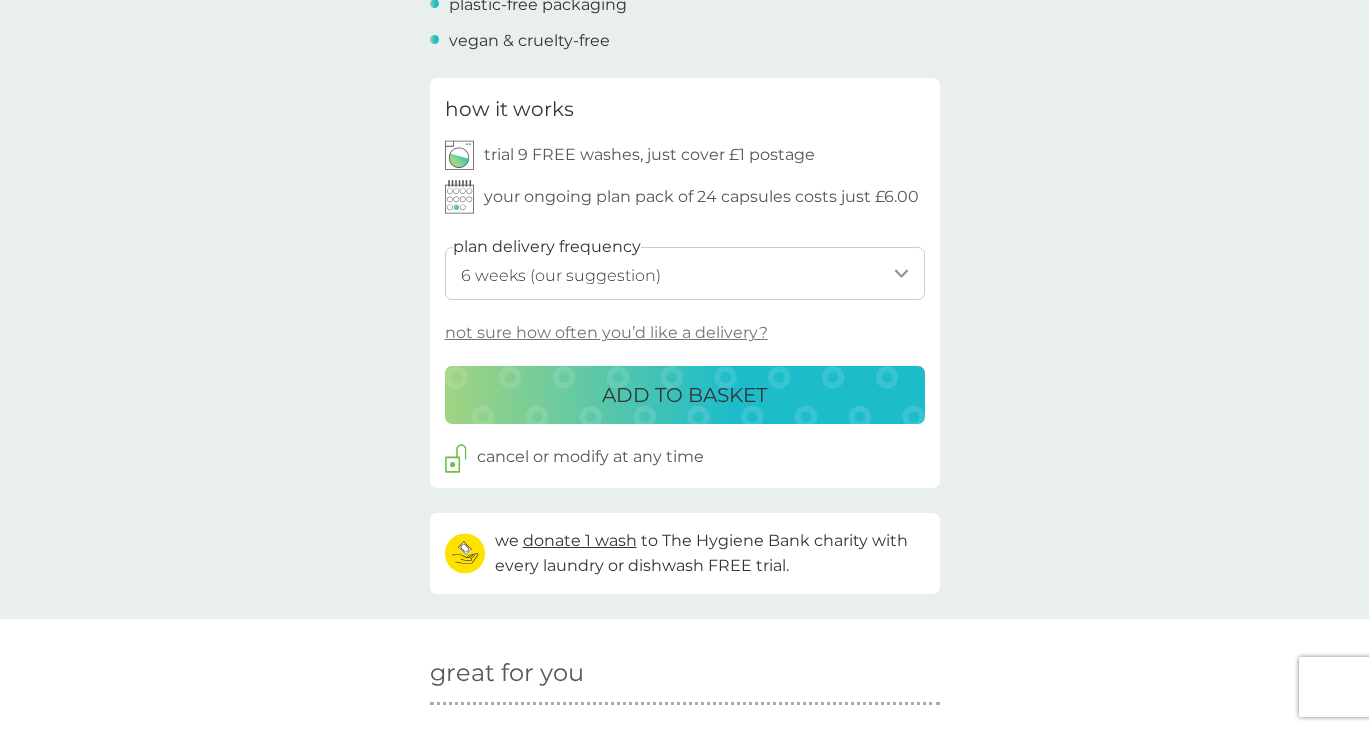click on "1 week  2 weeks  3 weeks  4 weeks  5 weeks  6 weeks (our suggestion) 7 weeks  8 weeks  9 weeks  10 weeks  11 weeks  12 weeks  13 weeks  14 weeks  15 weeks  16 weeks  17 weeks" at bounding box center (685, 273) 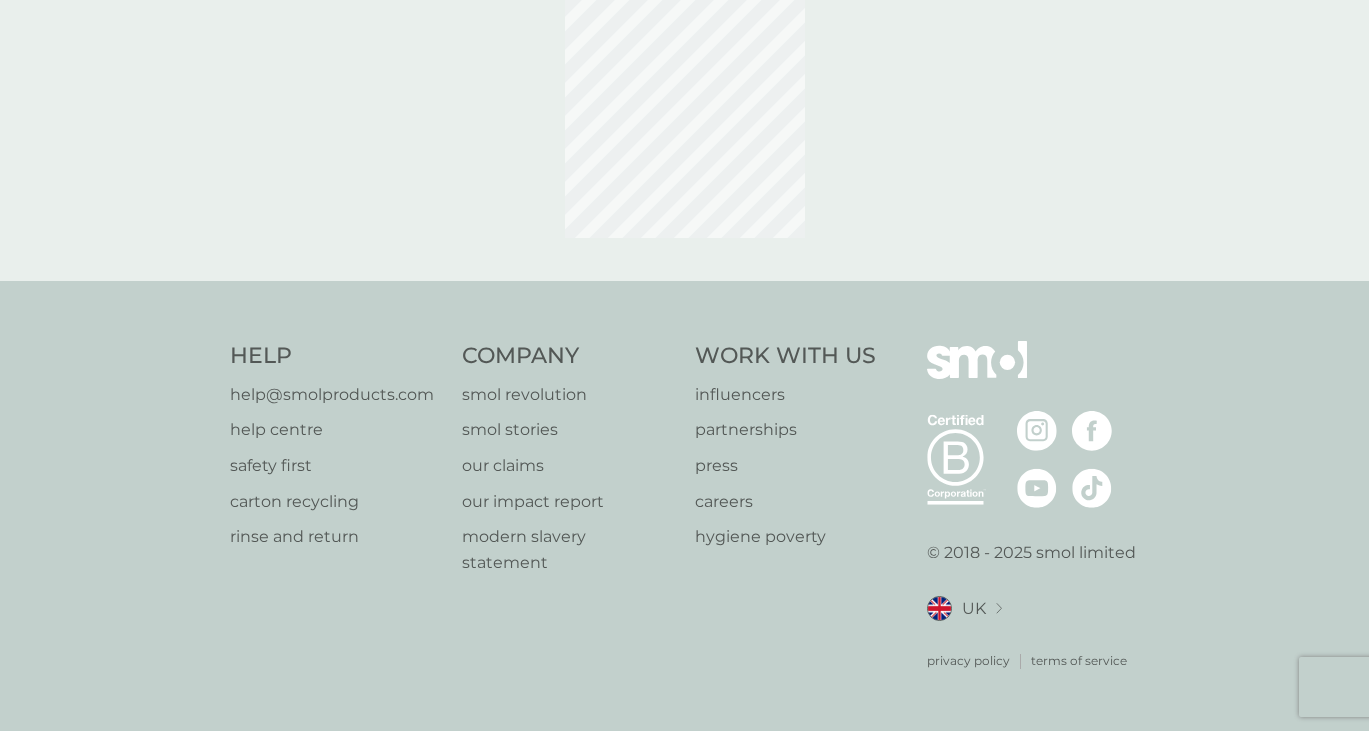 scroll, scrollTop: 0, scrollLeft: 0, axis: both 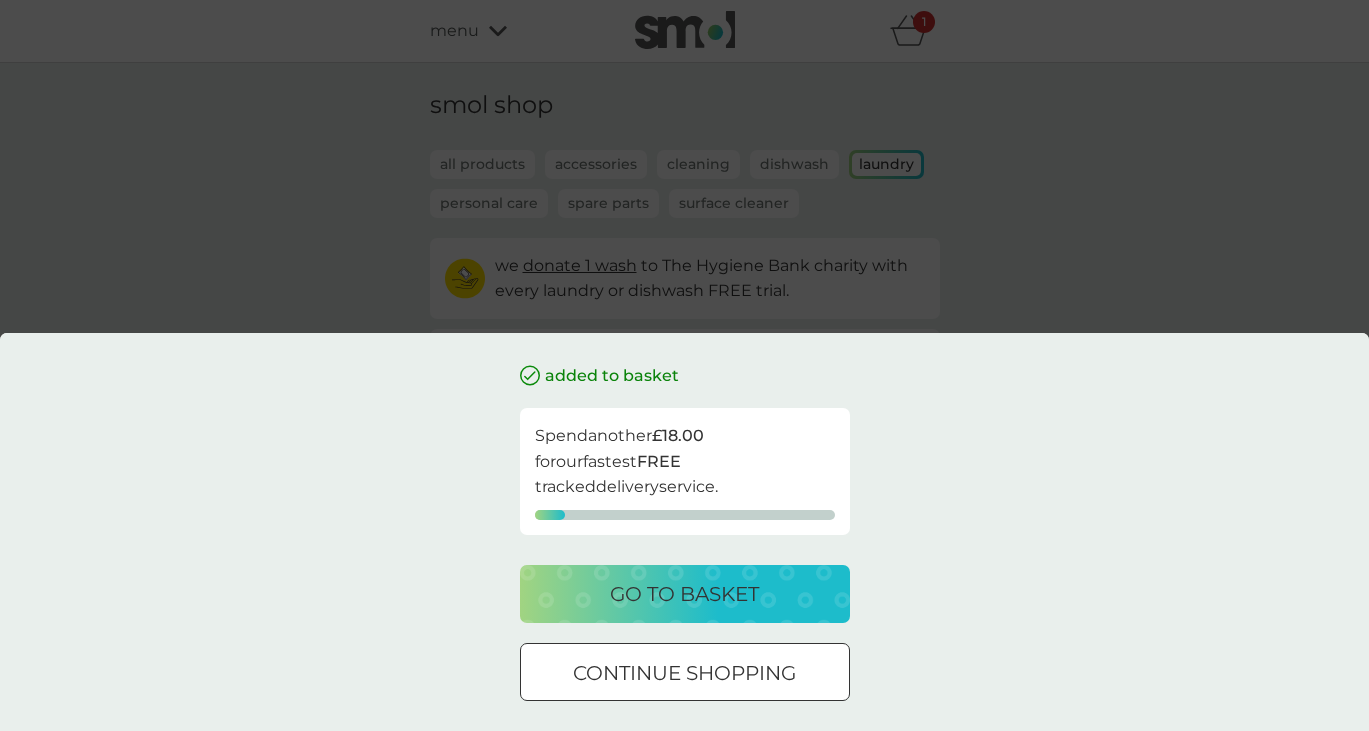 click on "go to basket" at bounding box center [684, 594] 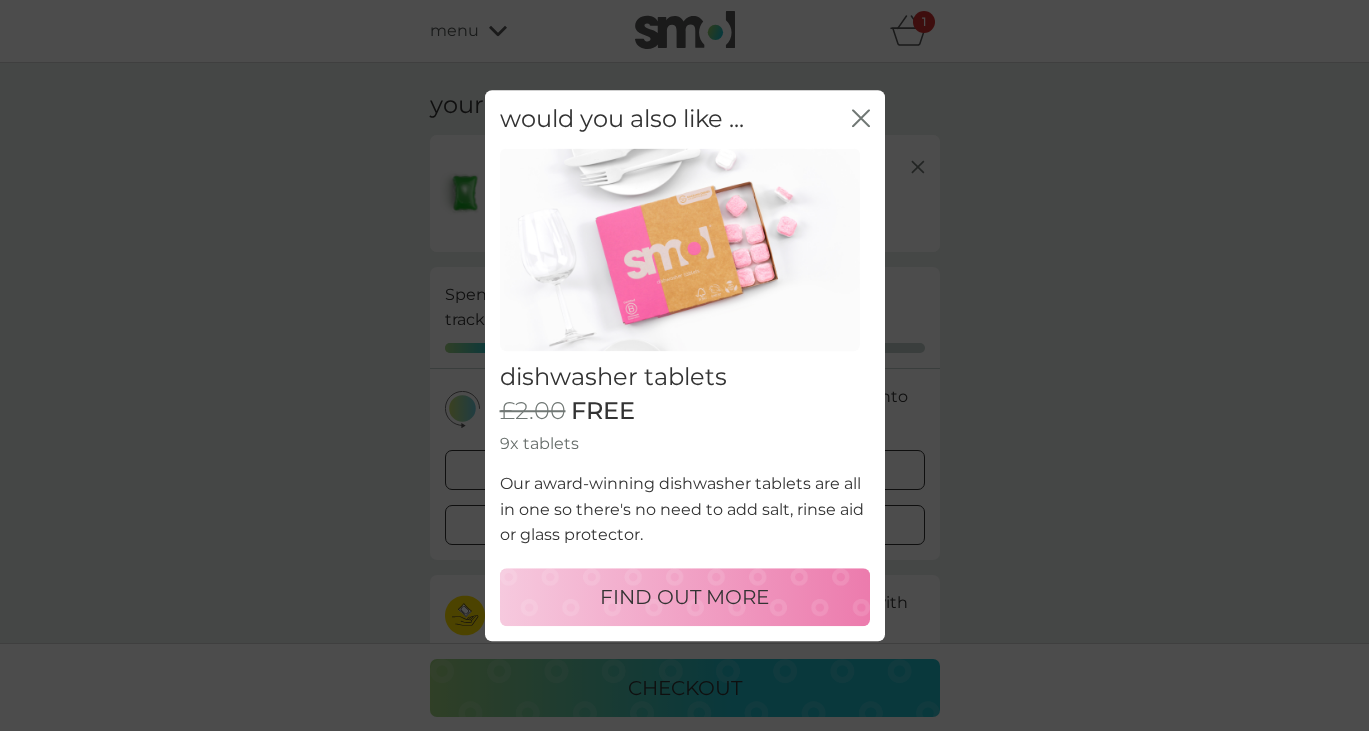 click 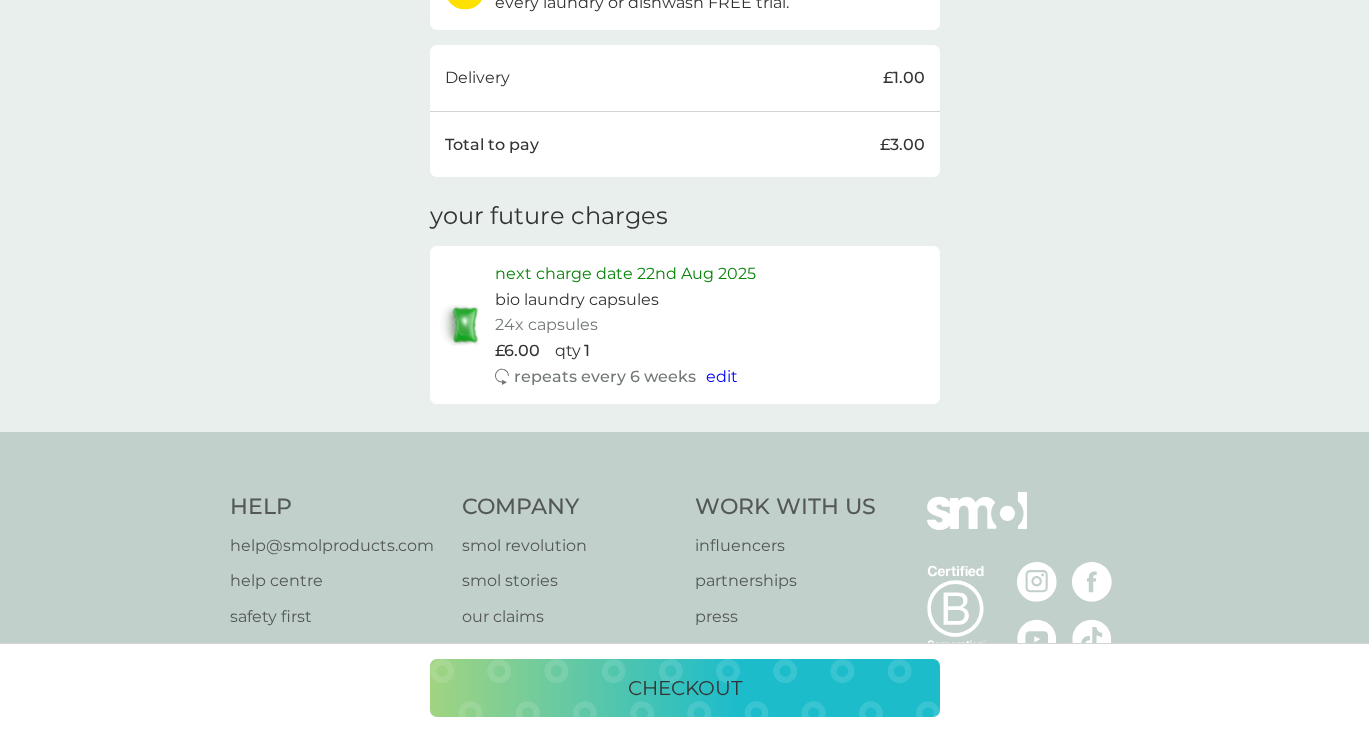 scroll, scrollTop: 668, scrollLeft: 0, axis: vertical 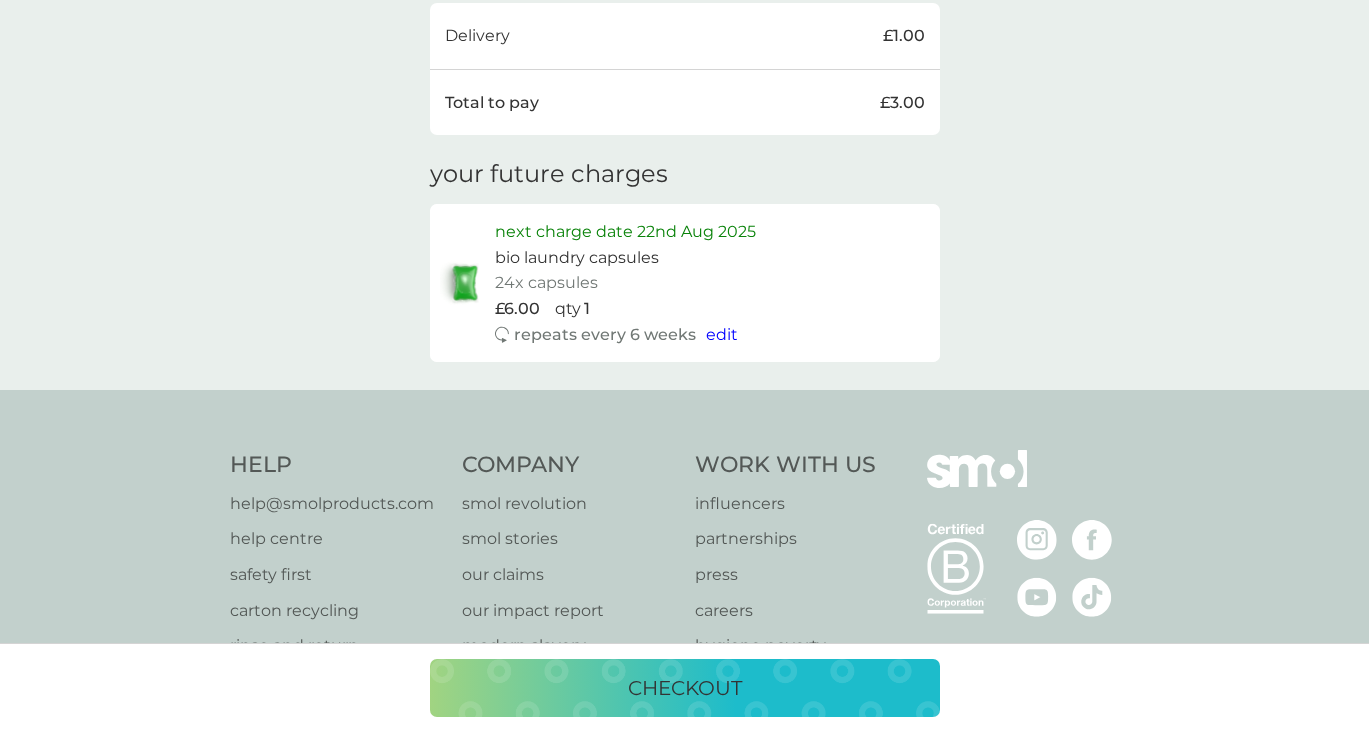 click on "checkout" at bounding box center [685, 688] 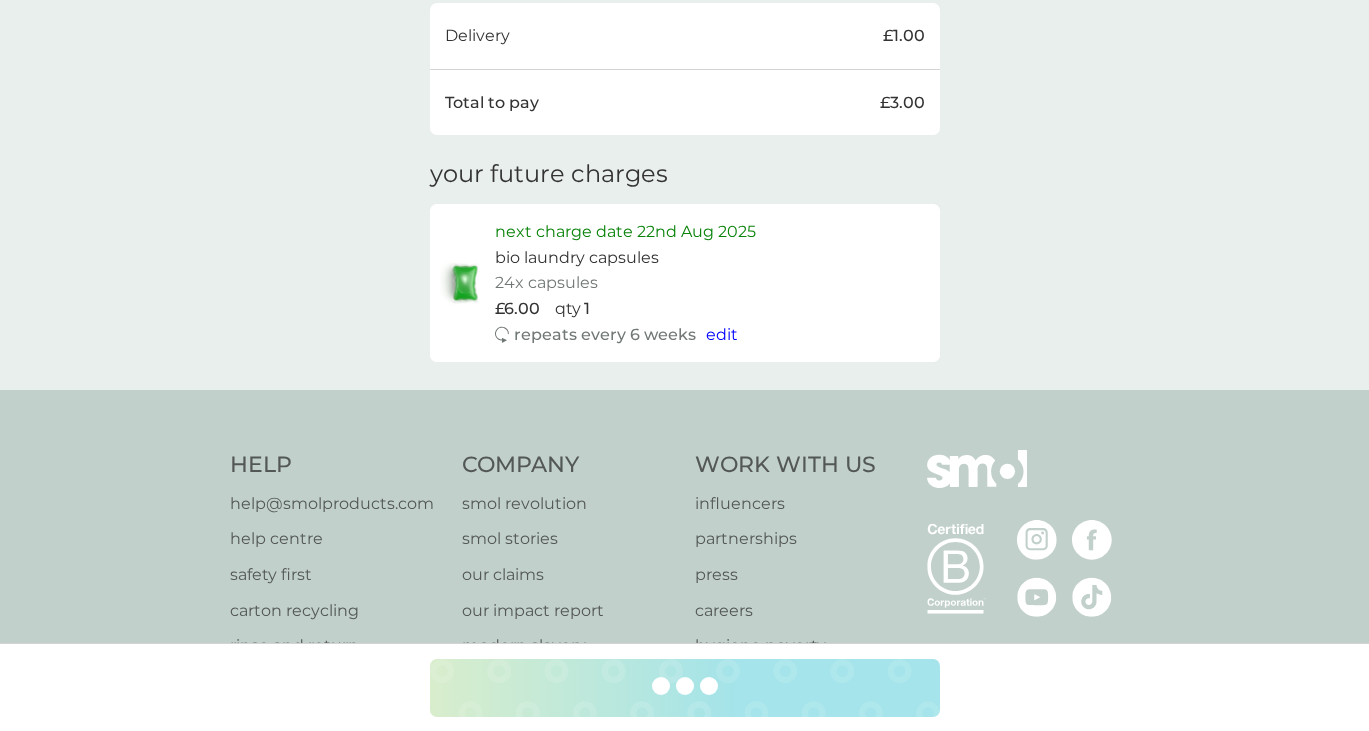 scroll, scrollTop: 0, scrollLeft: 0, axis: both 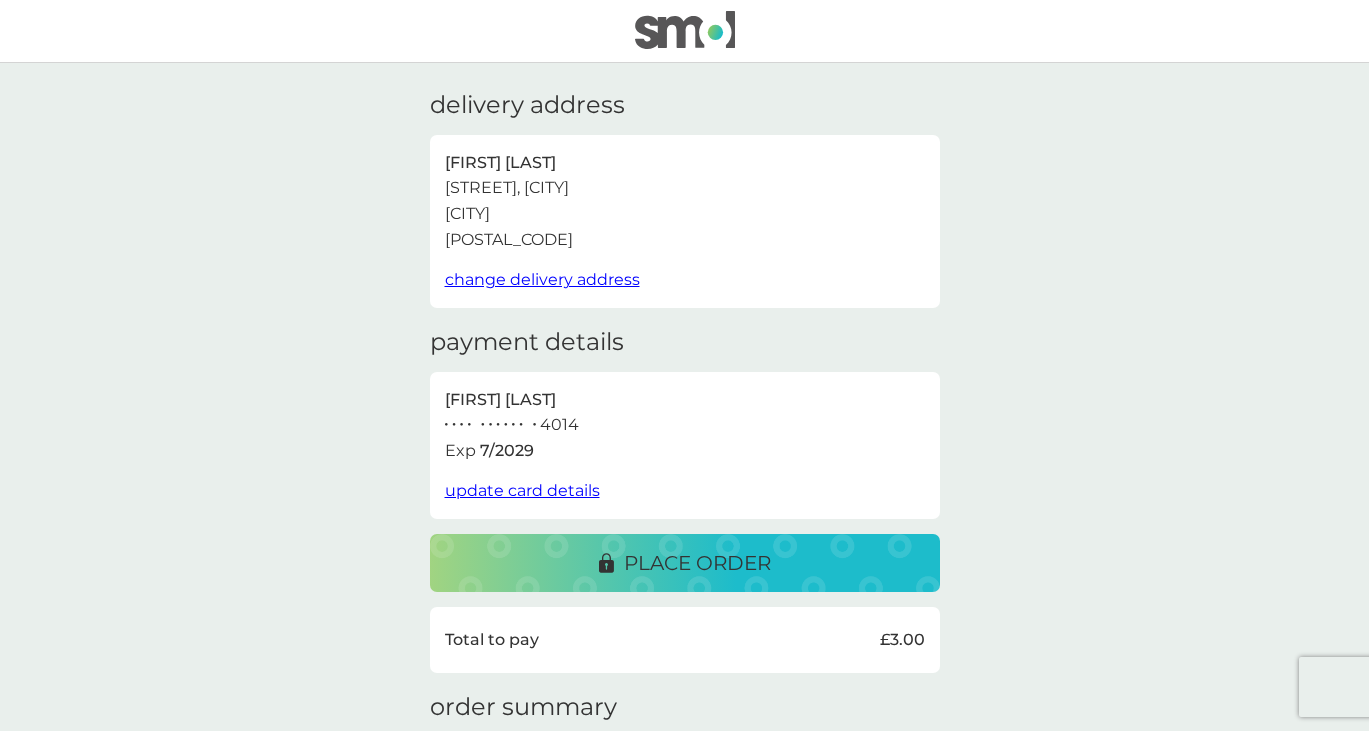 click on "place order" at bounding box center (697, 563) 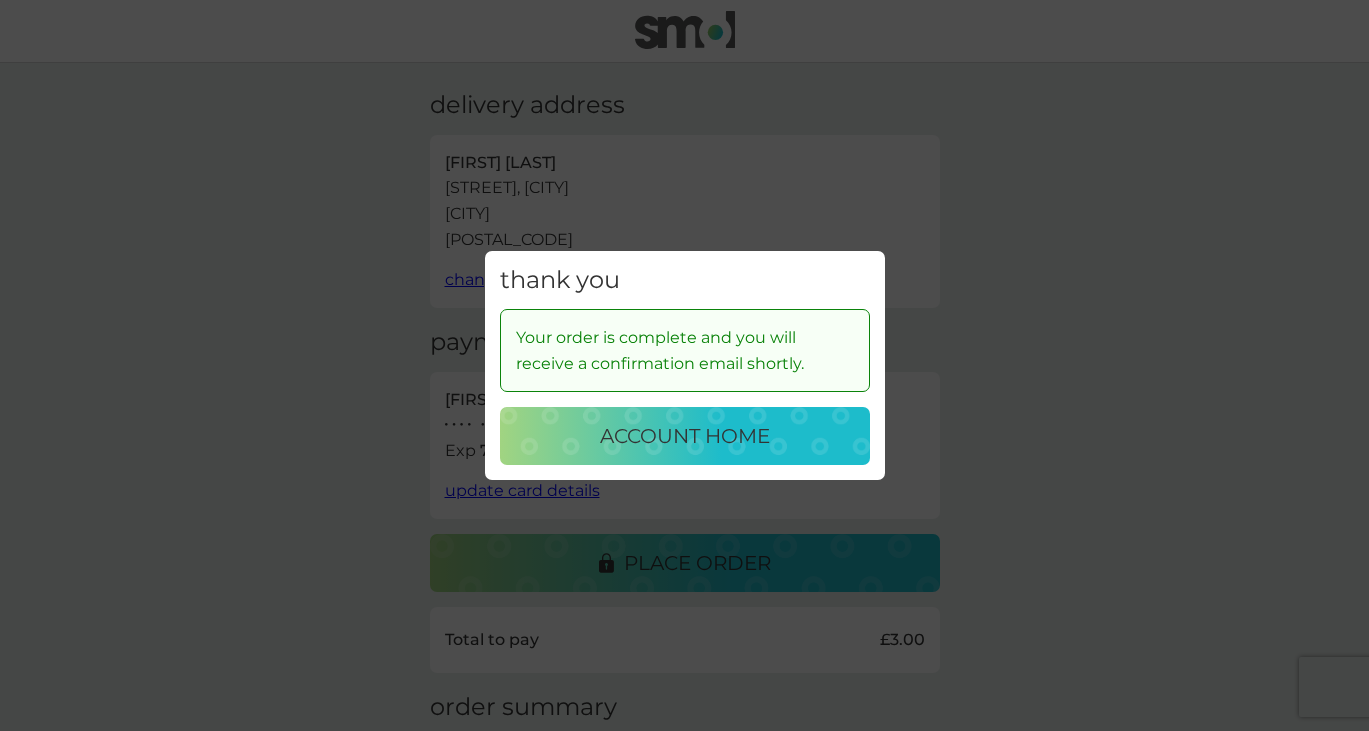 click on "account home" at bounding box center [685, 436] 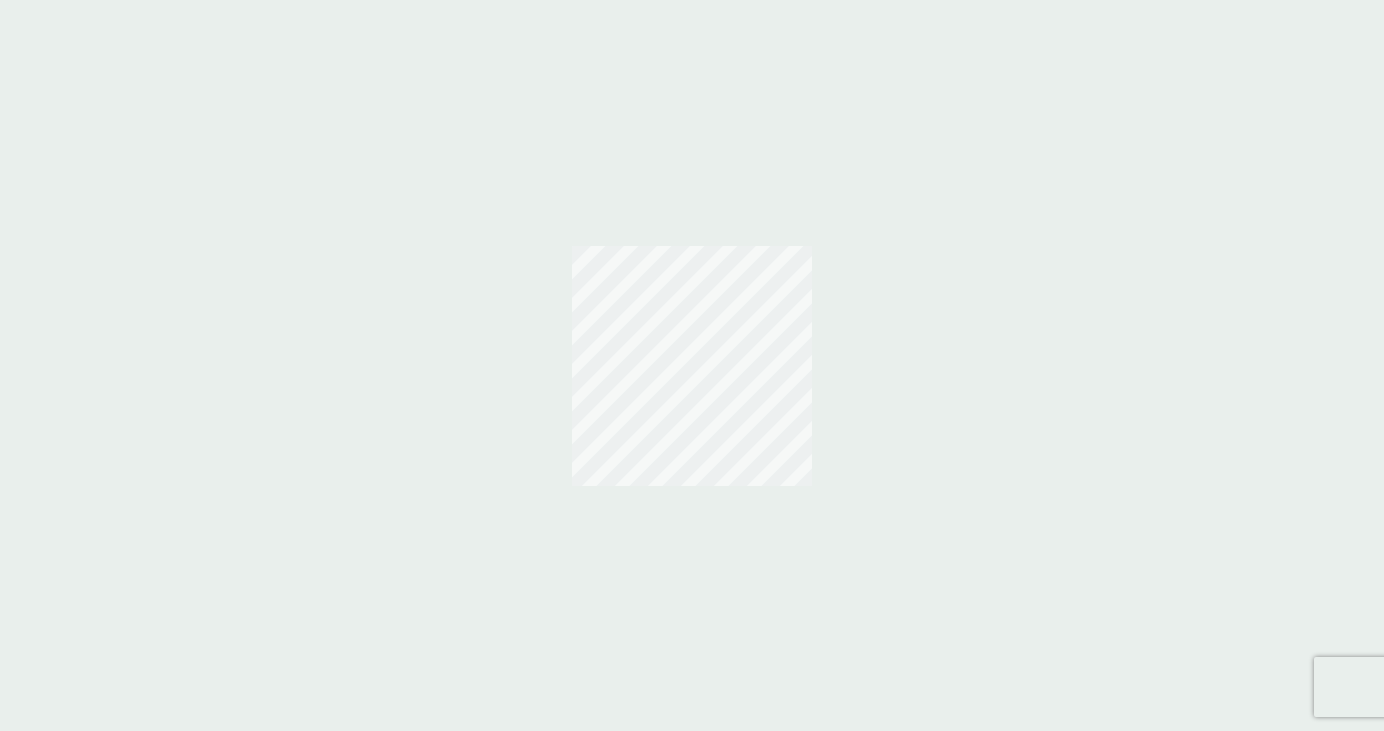scroll, scrollTop: 0, scrollLeft: 0, axis: both 